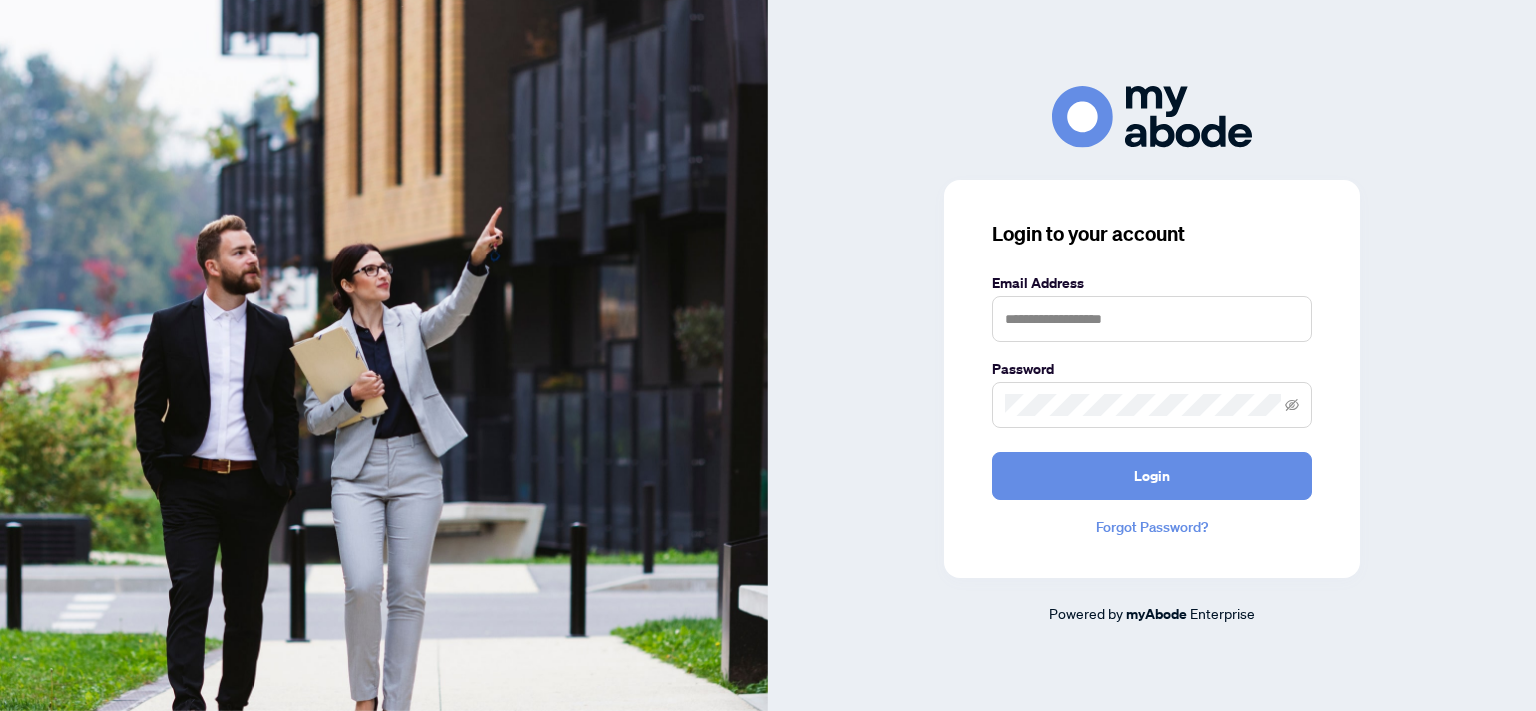 scroll, scrollTop: 0, scrollLeft: 0, axis: both 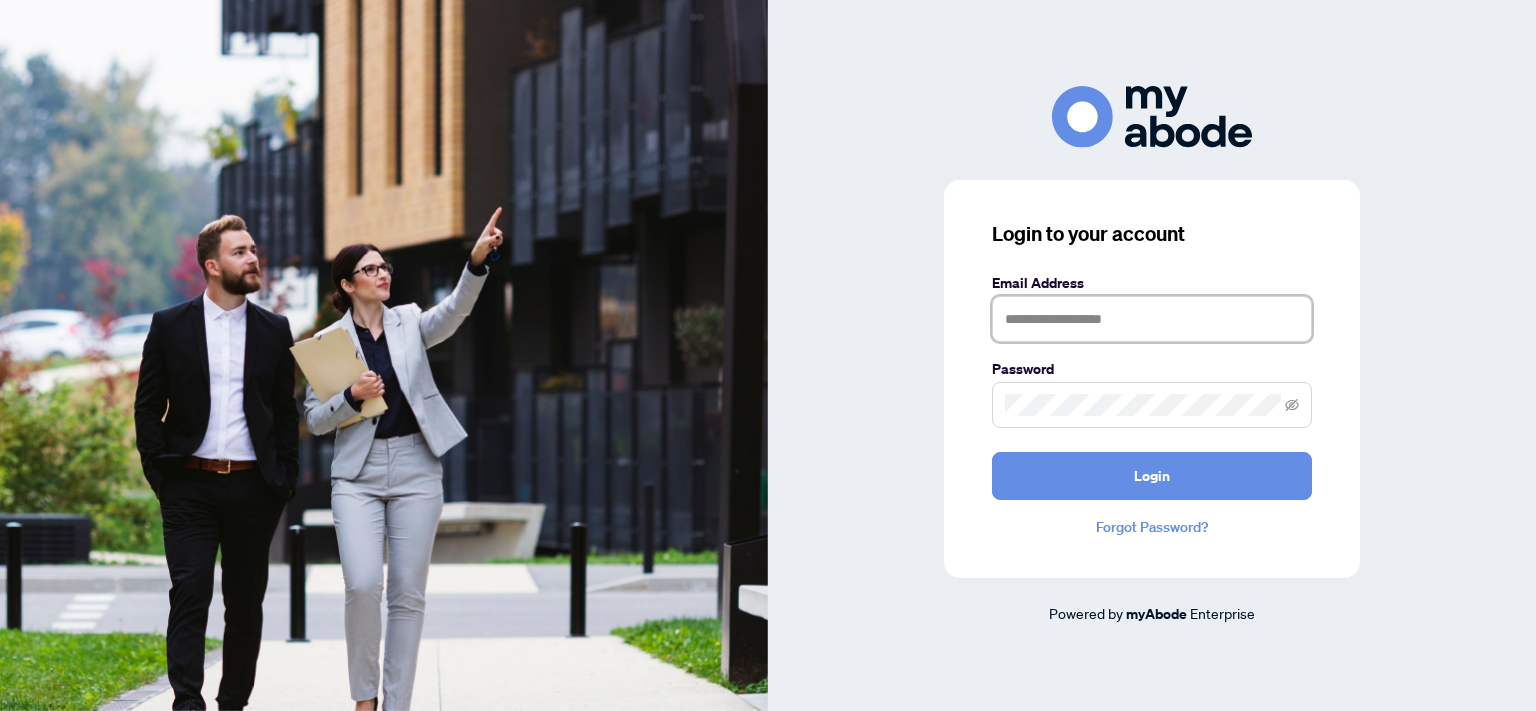 click at bounding box center (1152, 319) 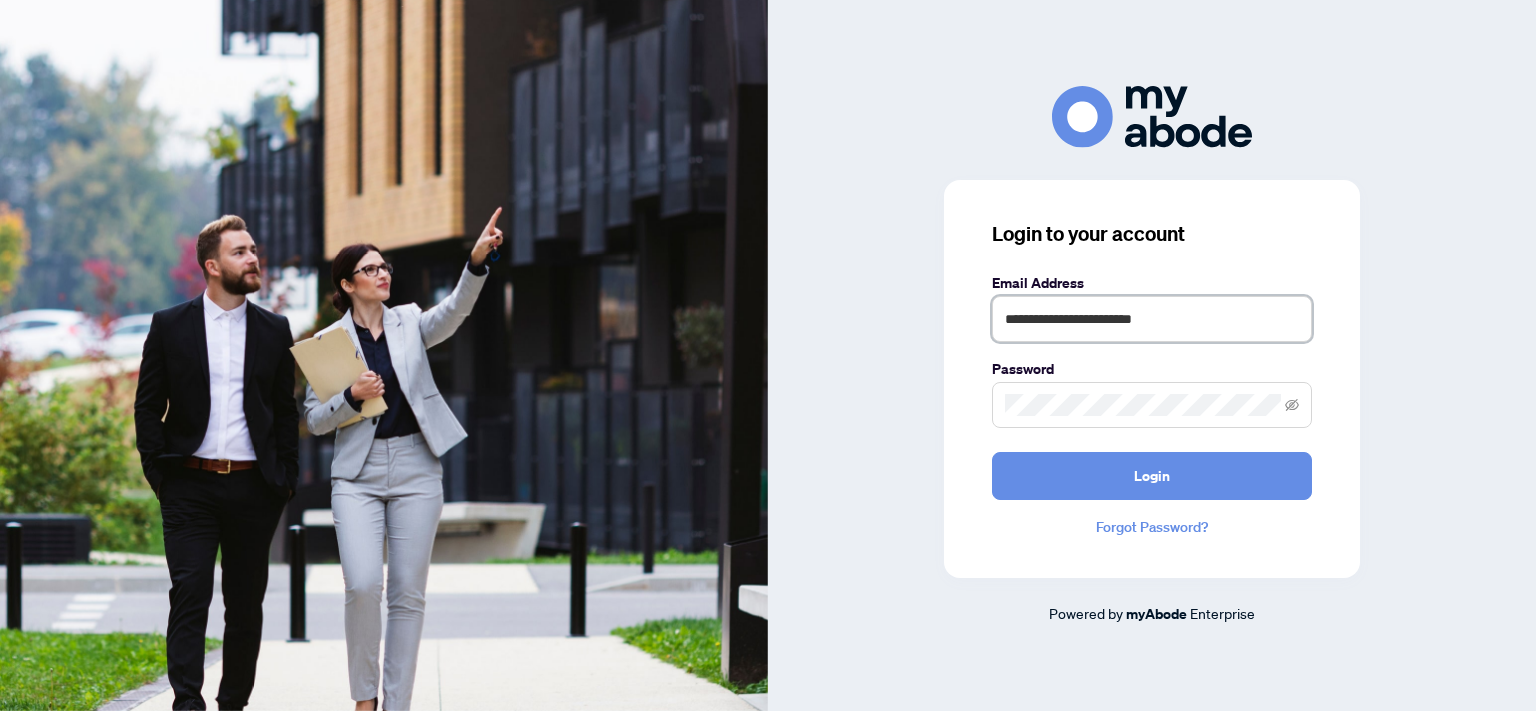 type on "**********" 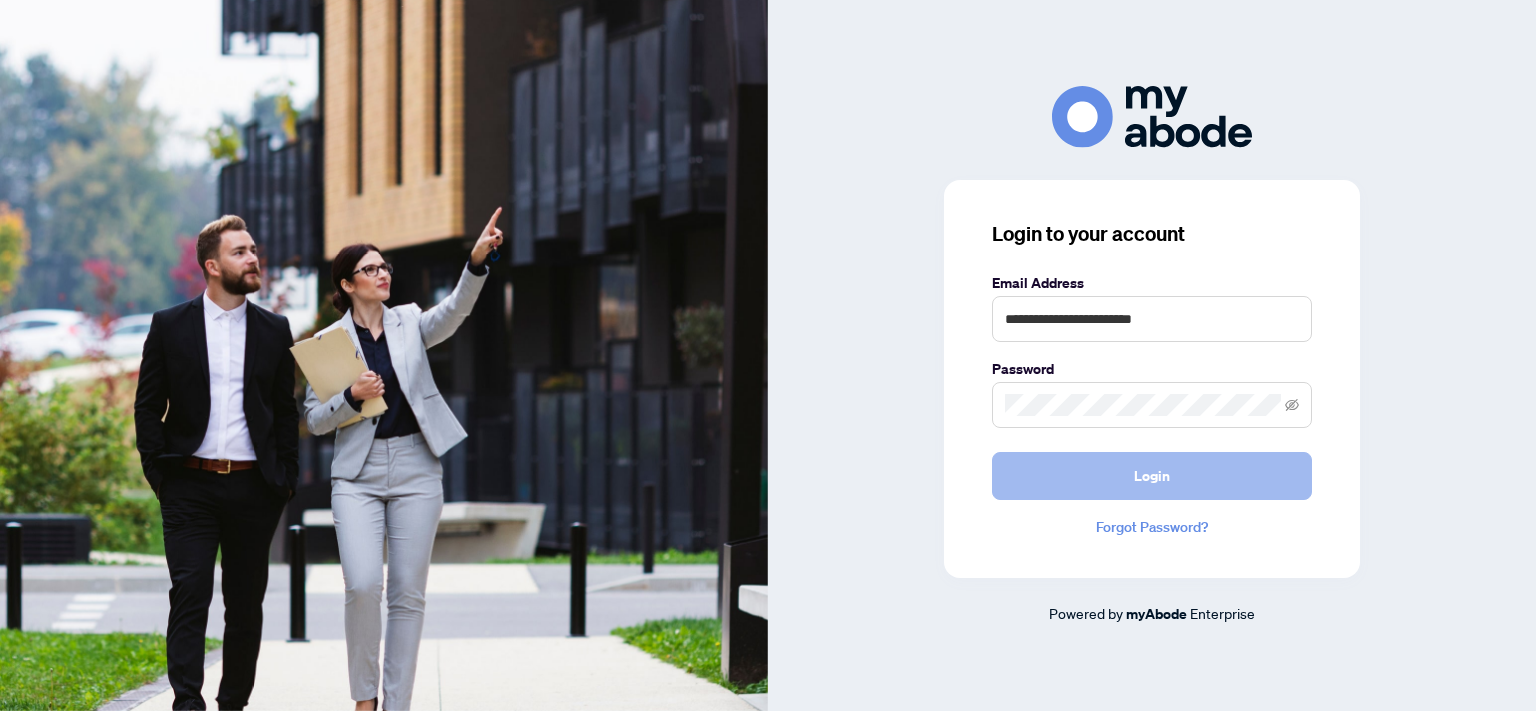 click on "Login" at bounding box center [1152, 476] 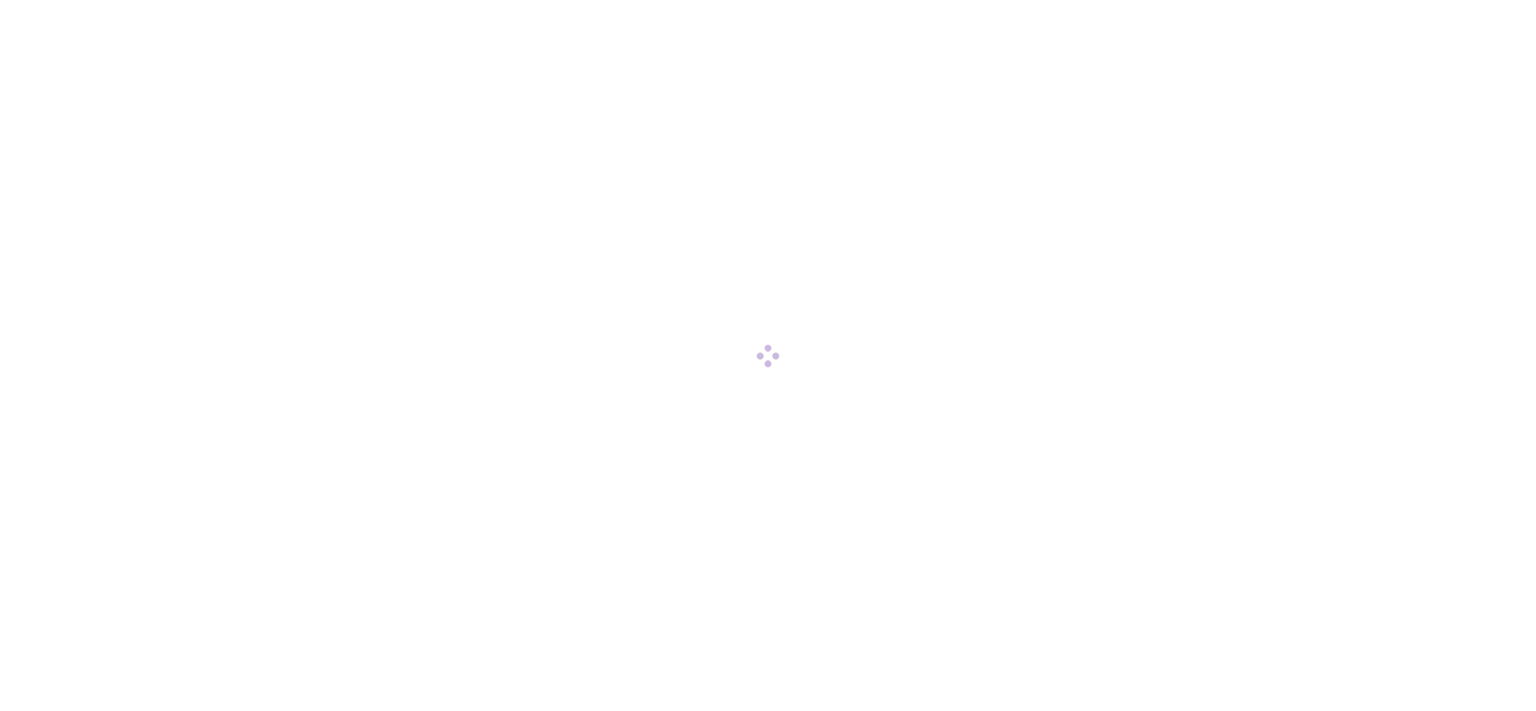 scroll, scrollTop: 0, scrollLeft: 0, axis: both 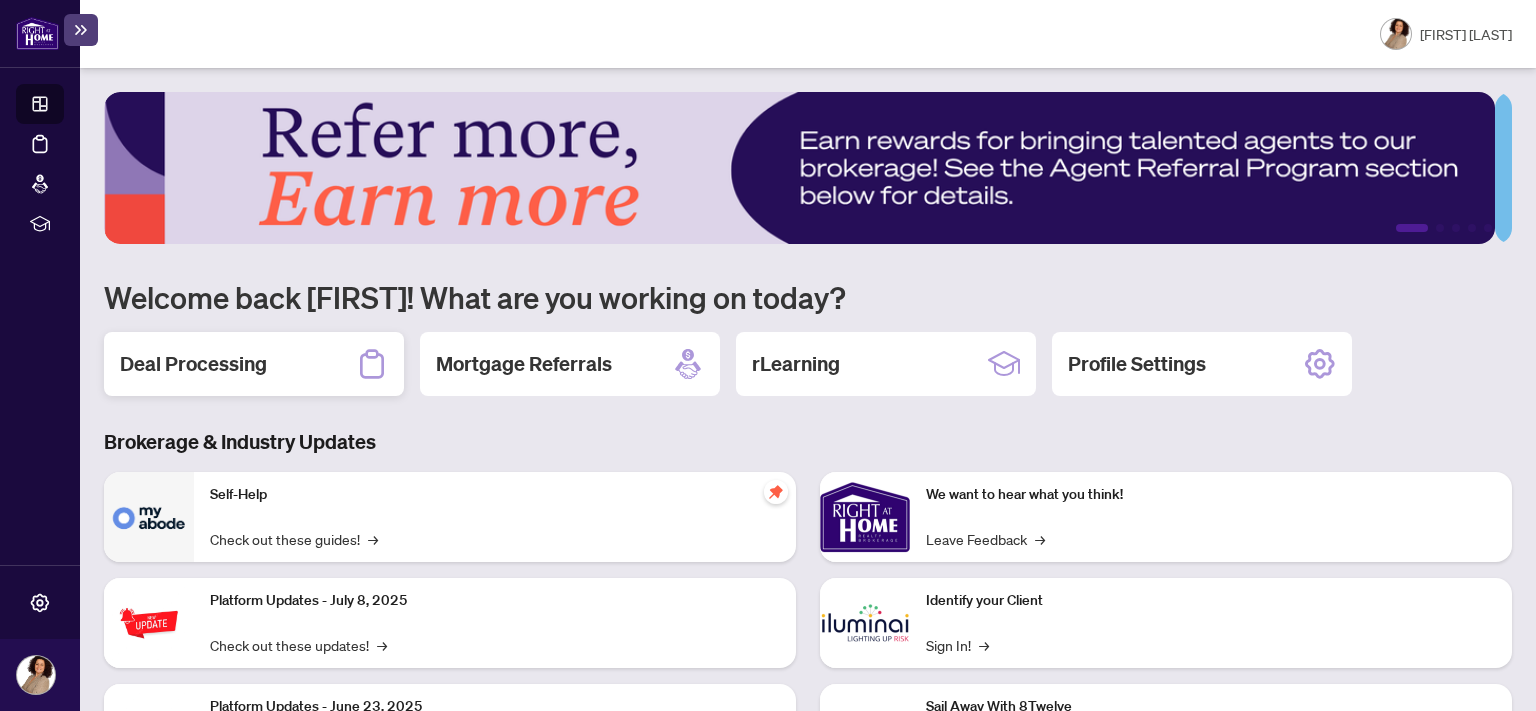 click on "Deal Processing" at bounding box center (193, 364) 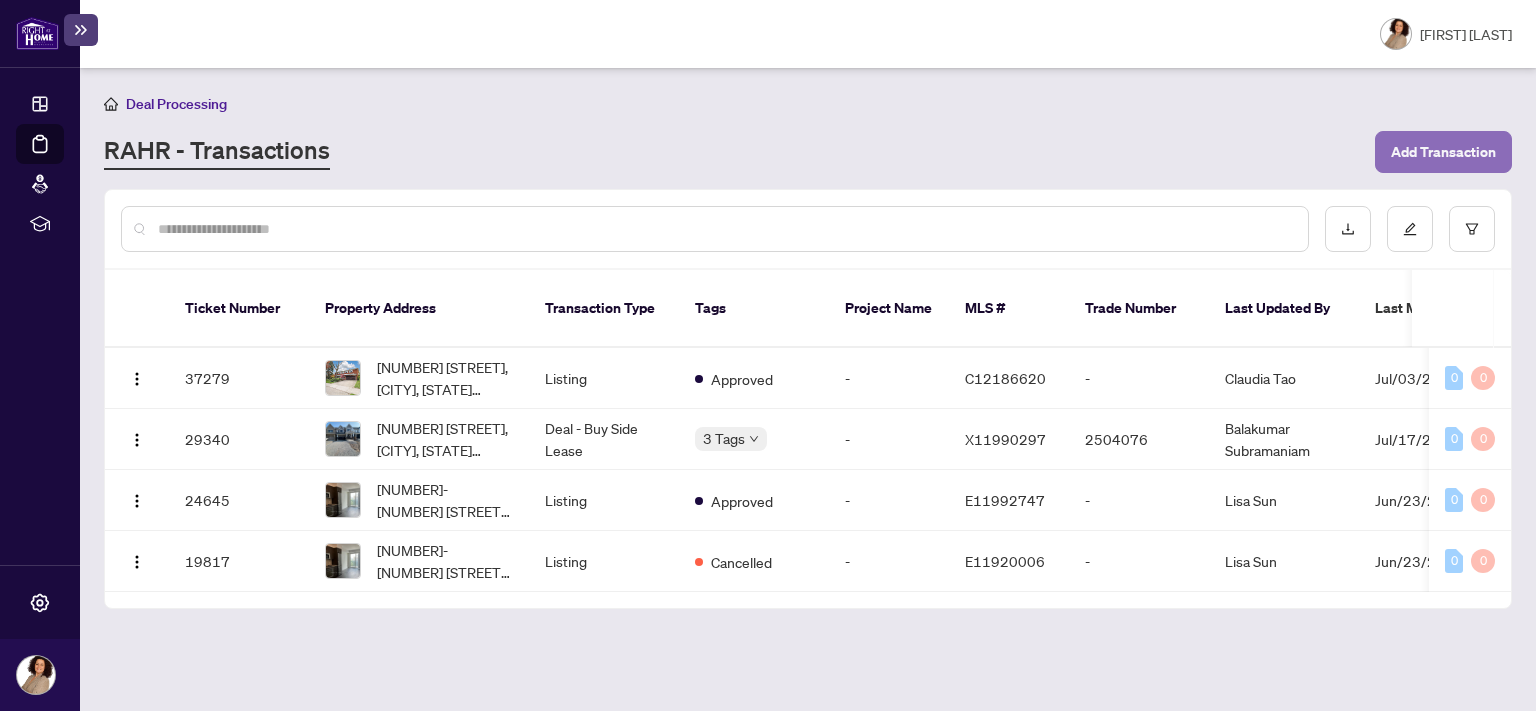 click on "Add Transaction" at bounding box center (1443, 152) 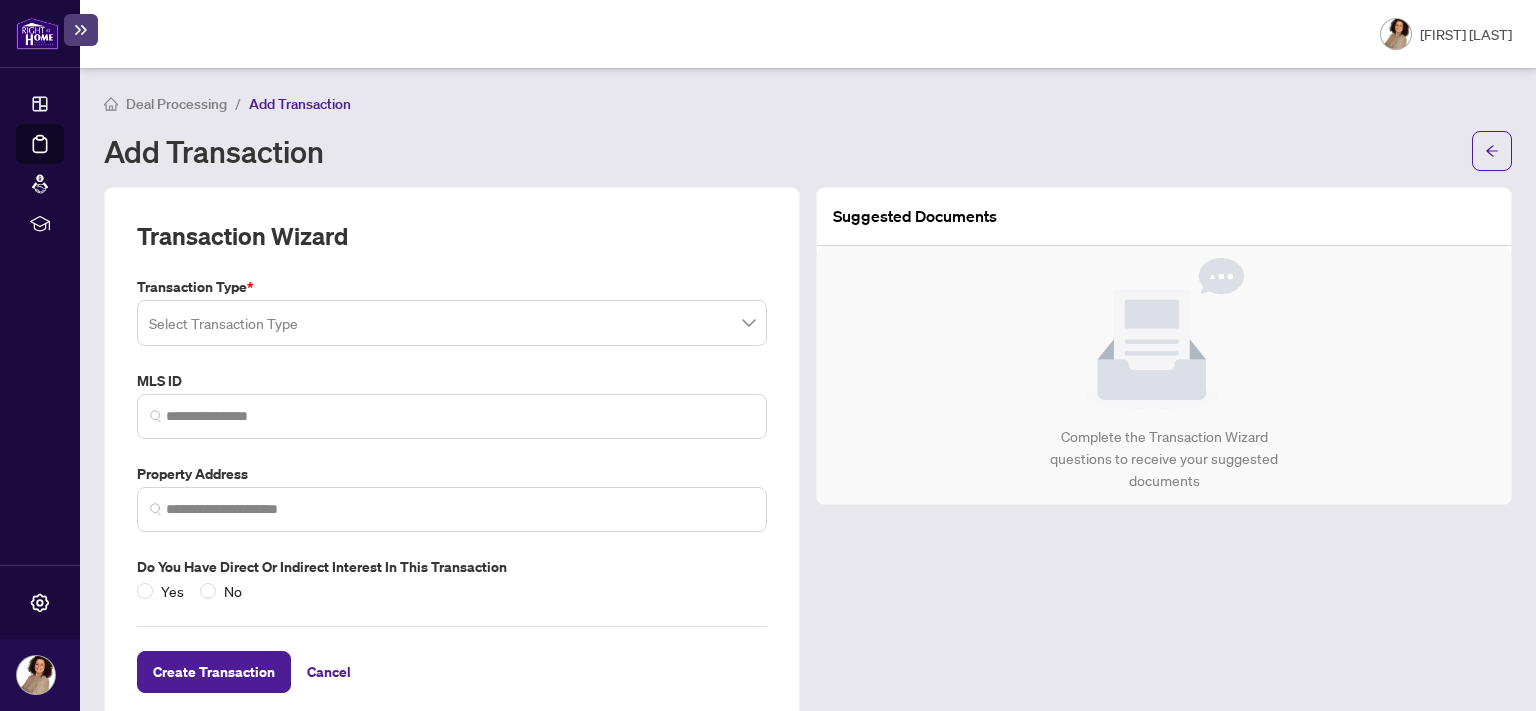click at bounding box center (452, 323) 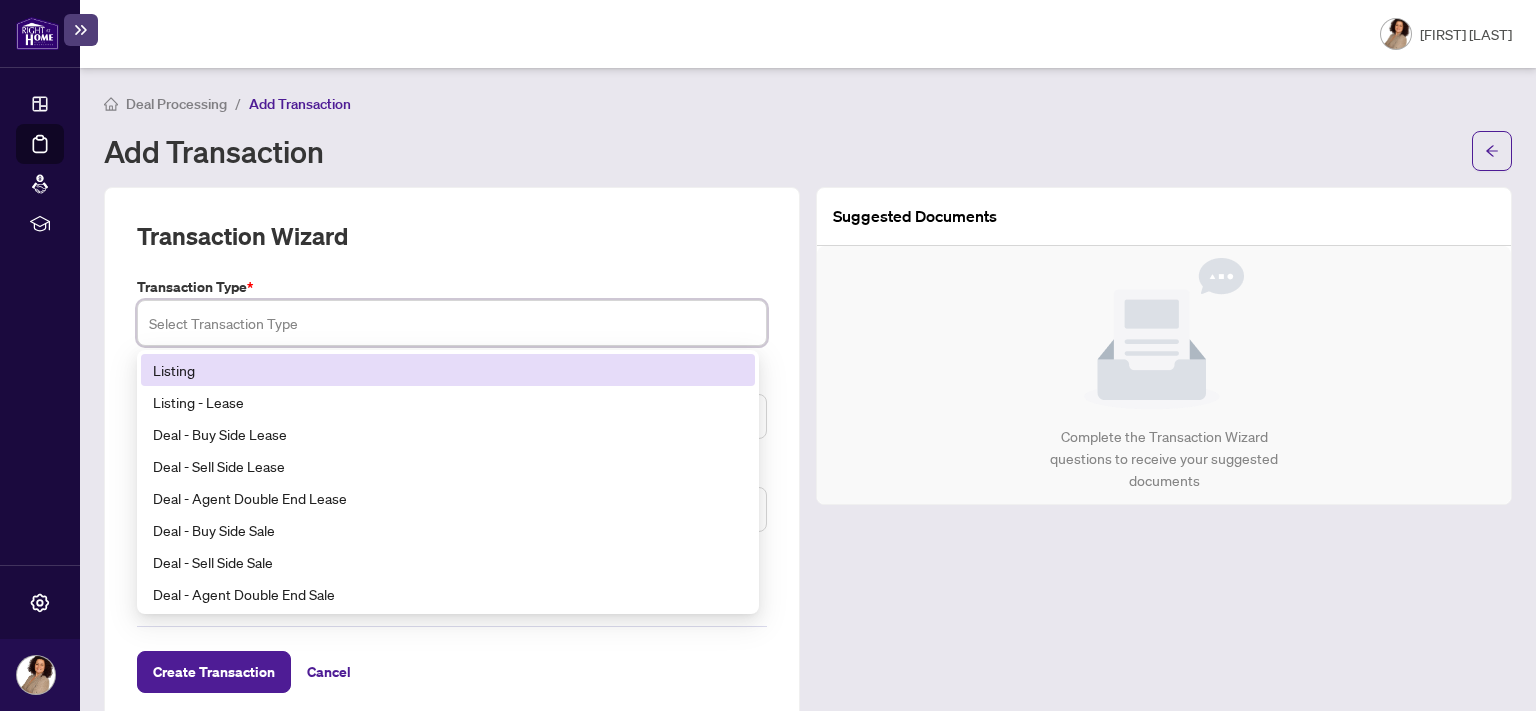 click at bounding box center [452, 323] 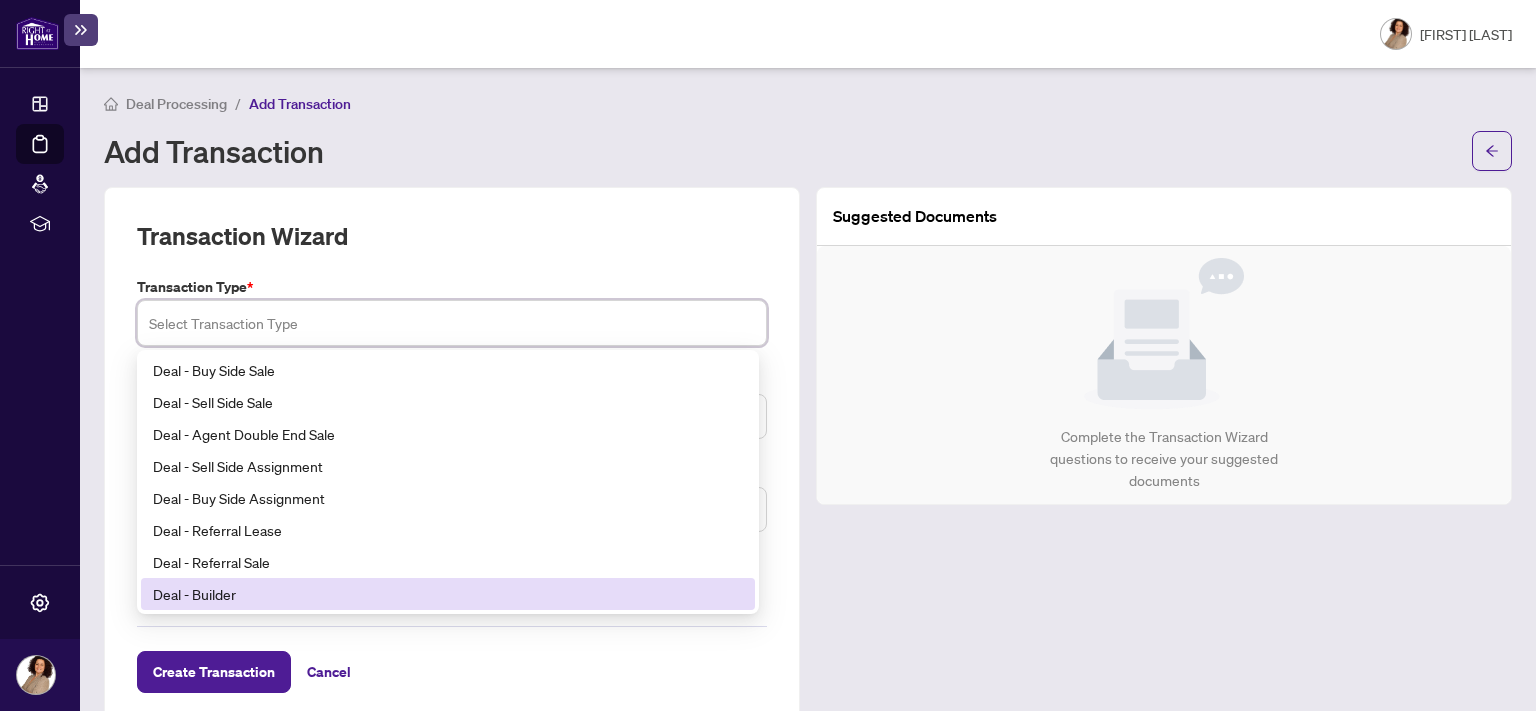 scroll, scrollTop: 0, scrollLeft: 0, axis: both 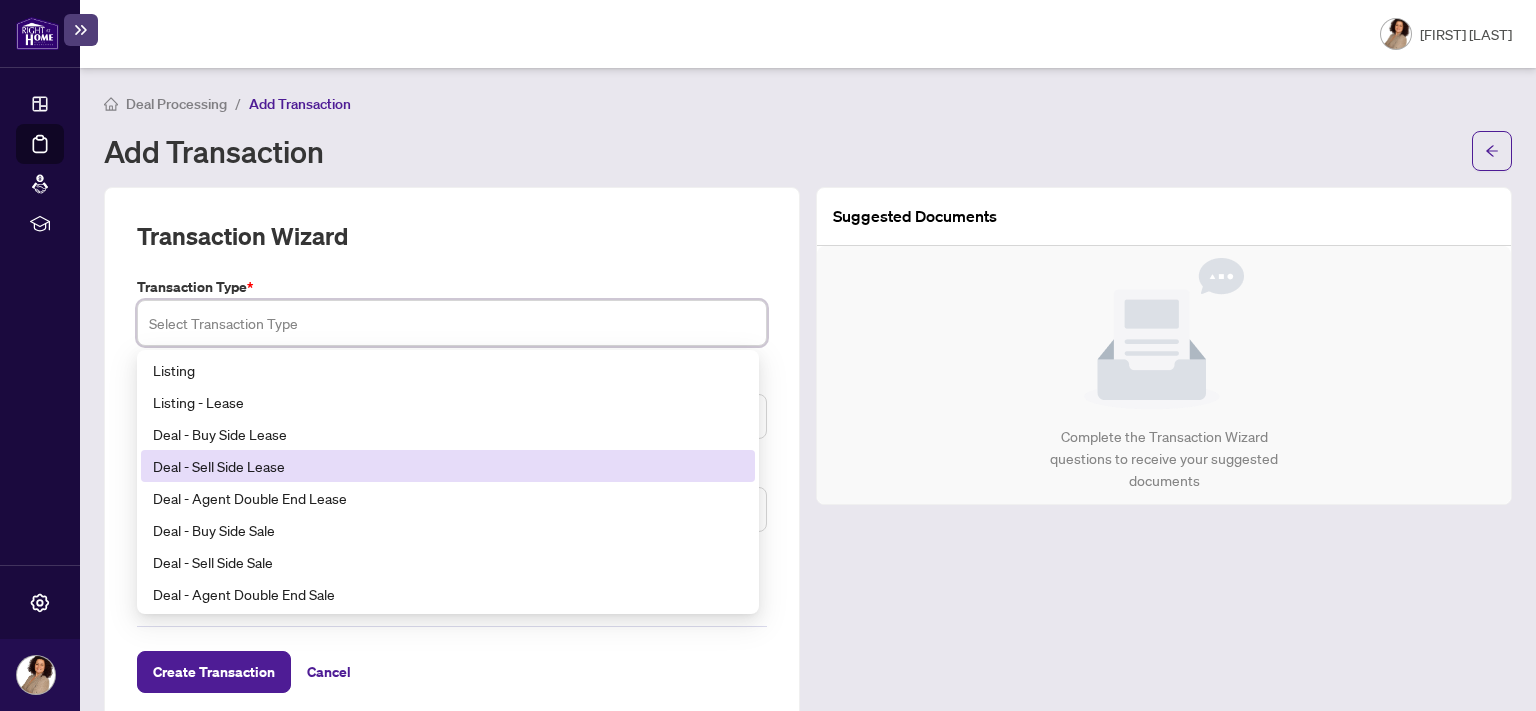 click on "Deal - Sell Side Lease" at bounding box center (448, 466) 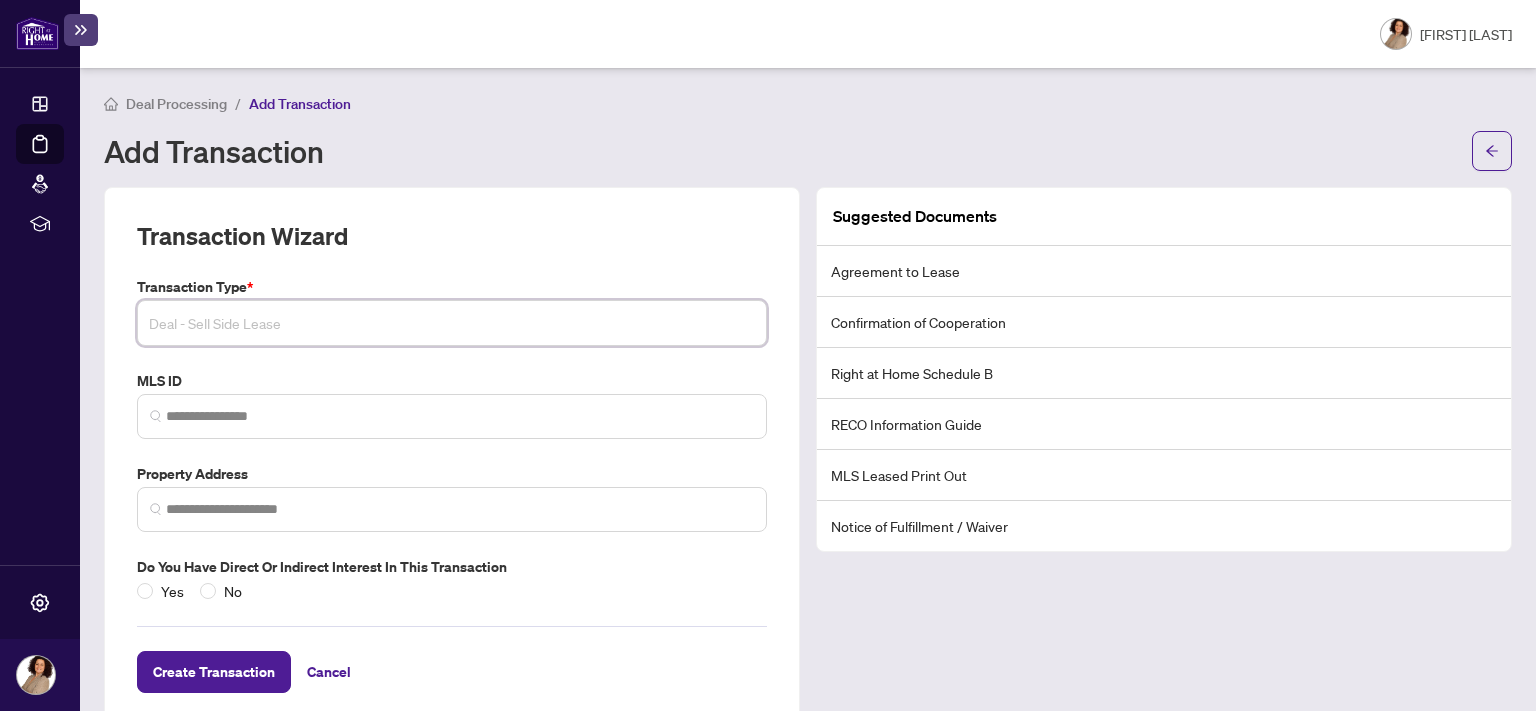 click on "Deal - Sell Side Lease" at bounding box center [452, 323] 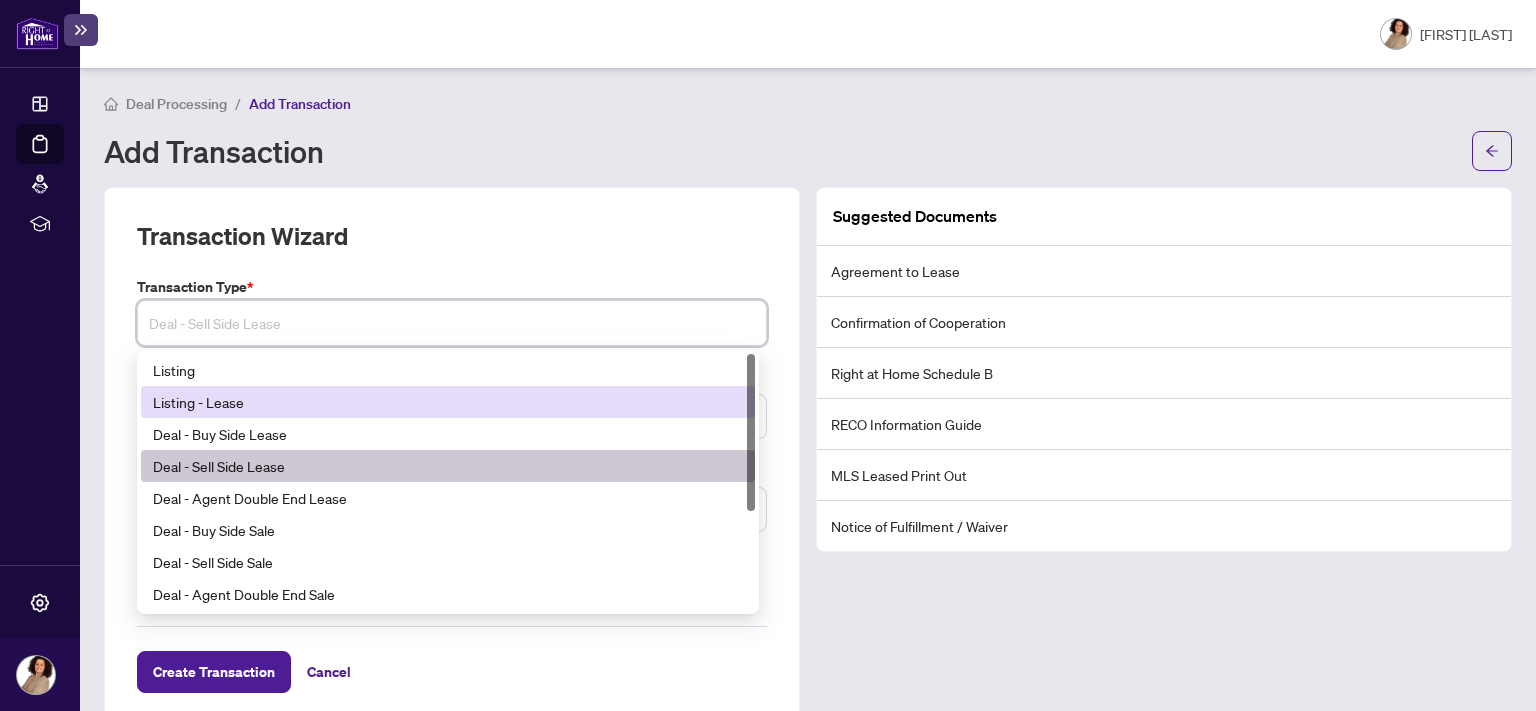 click on "Listing - Lease" at bounding box center (448, 402) 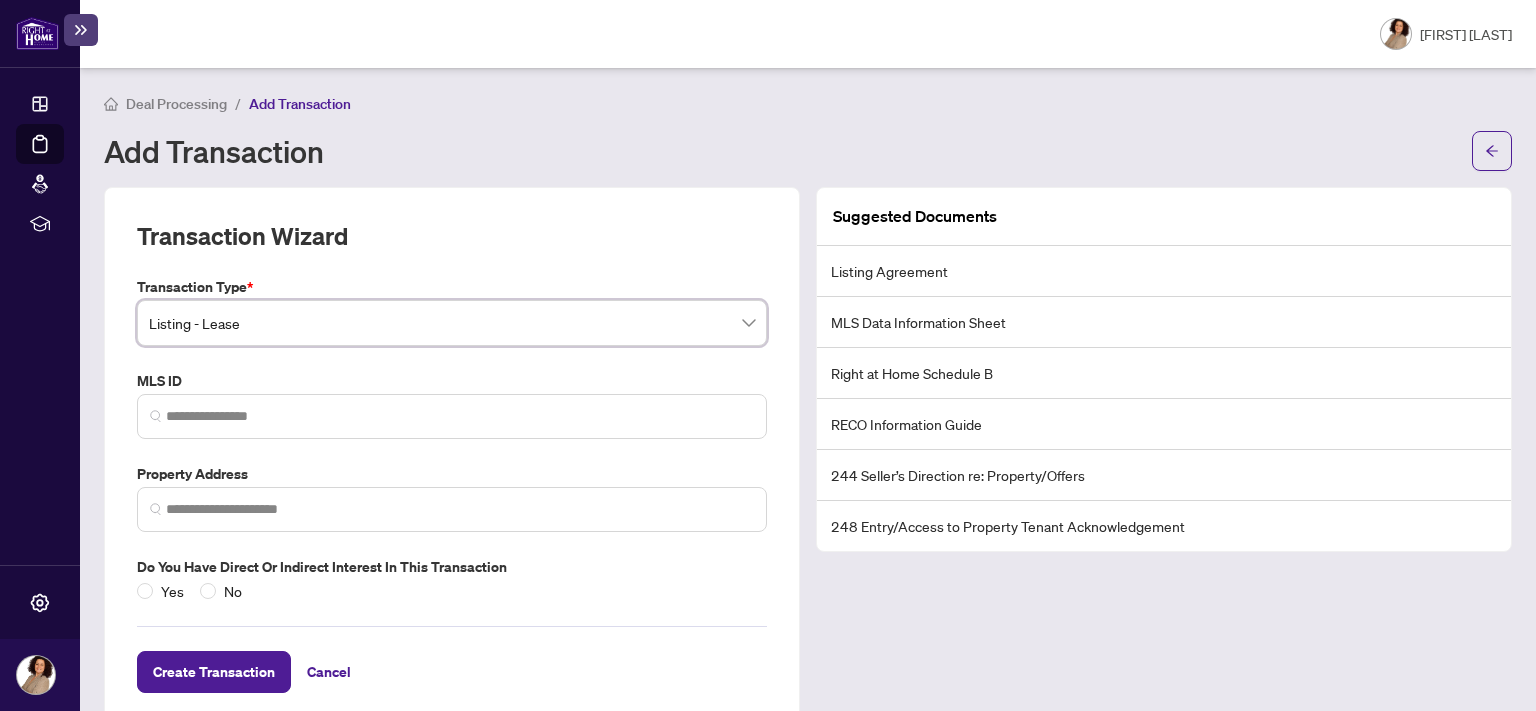 click on "Deal Processing" at bounding box center (176, 104) 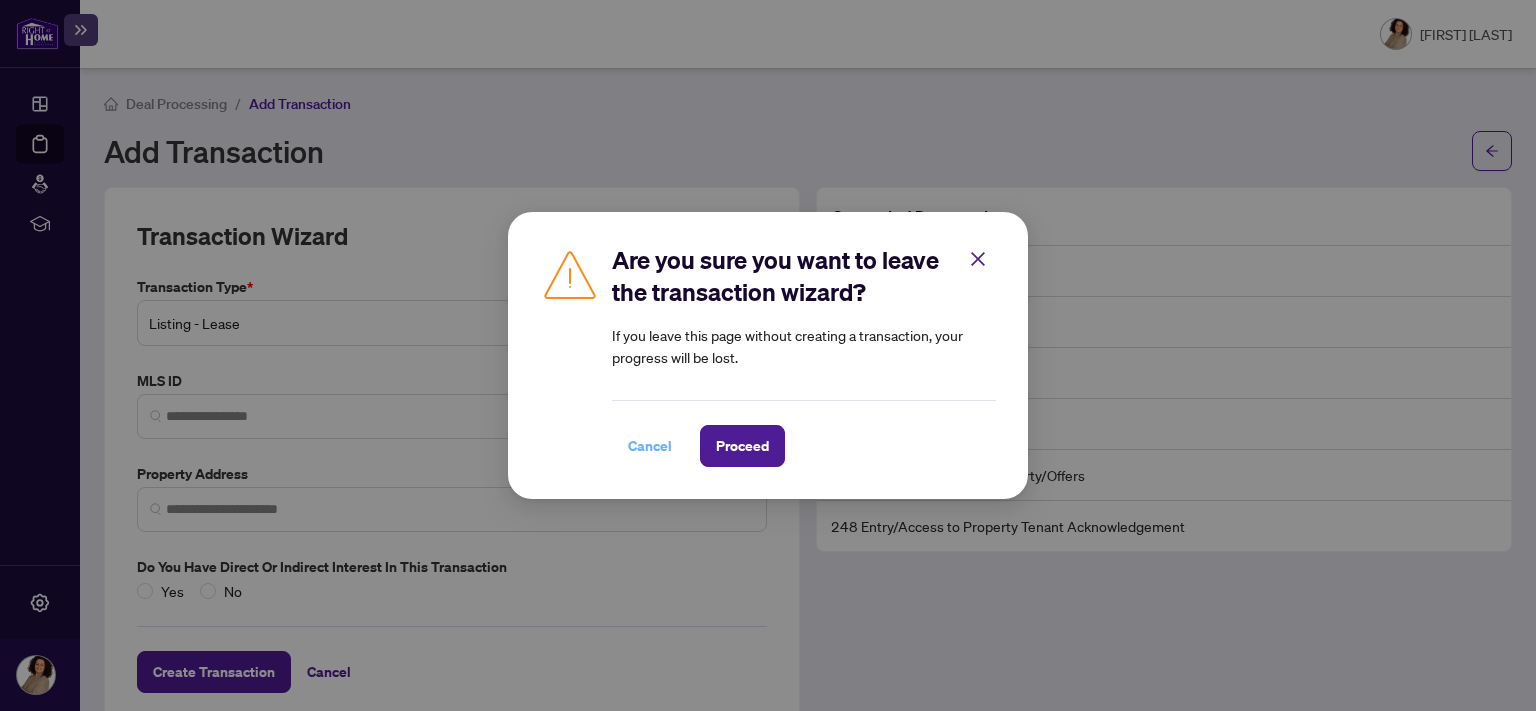 click on "Cancel" at bounding box center [650, 446] 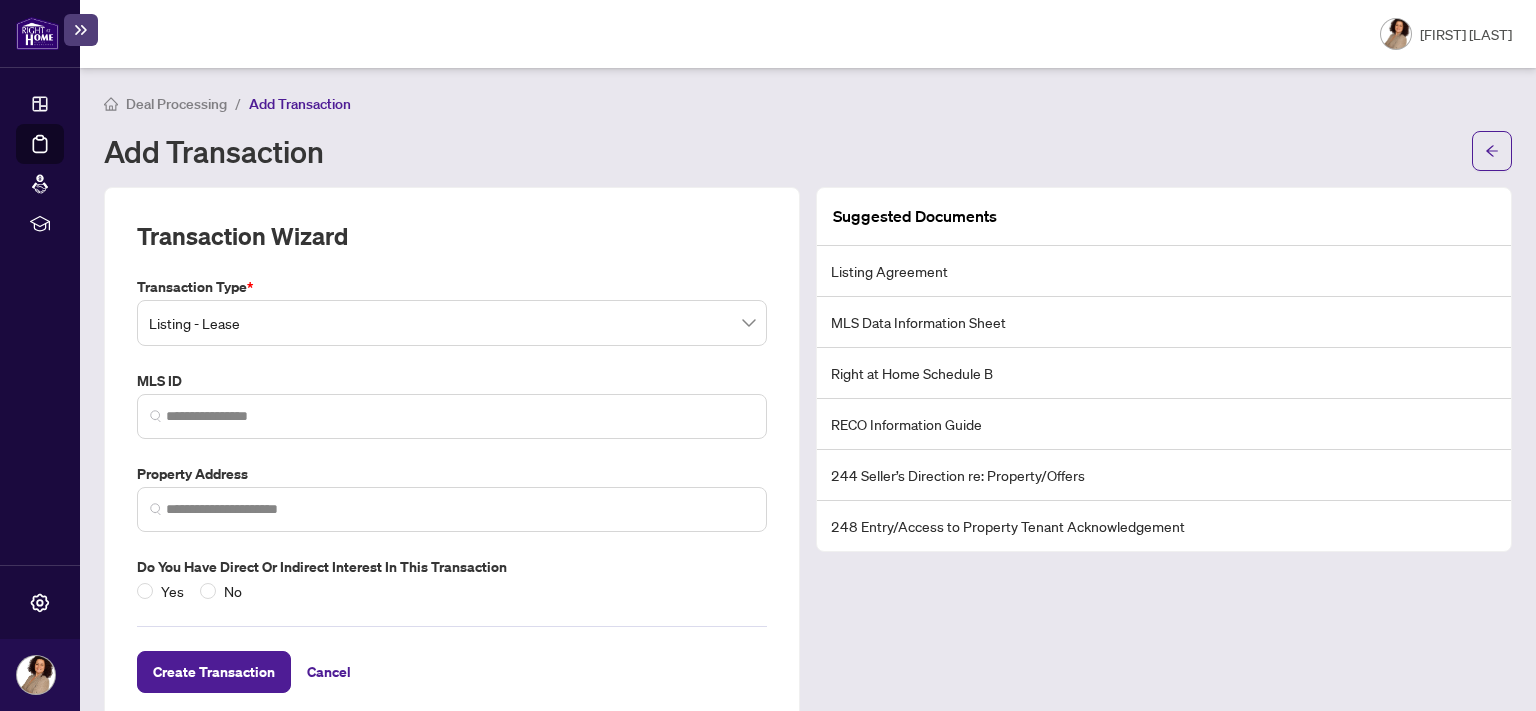 click on "Deal Processing" at bounding box center [176, 104] 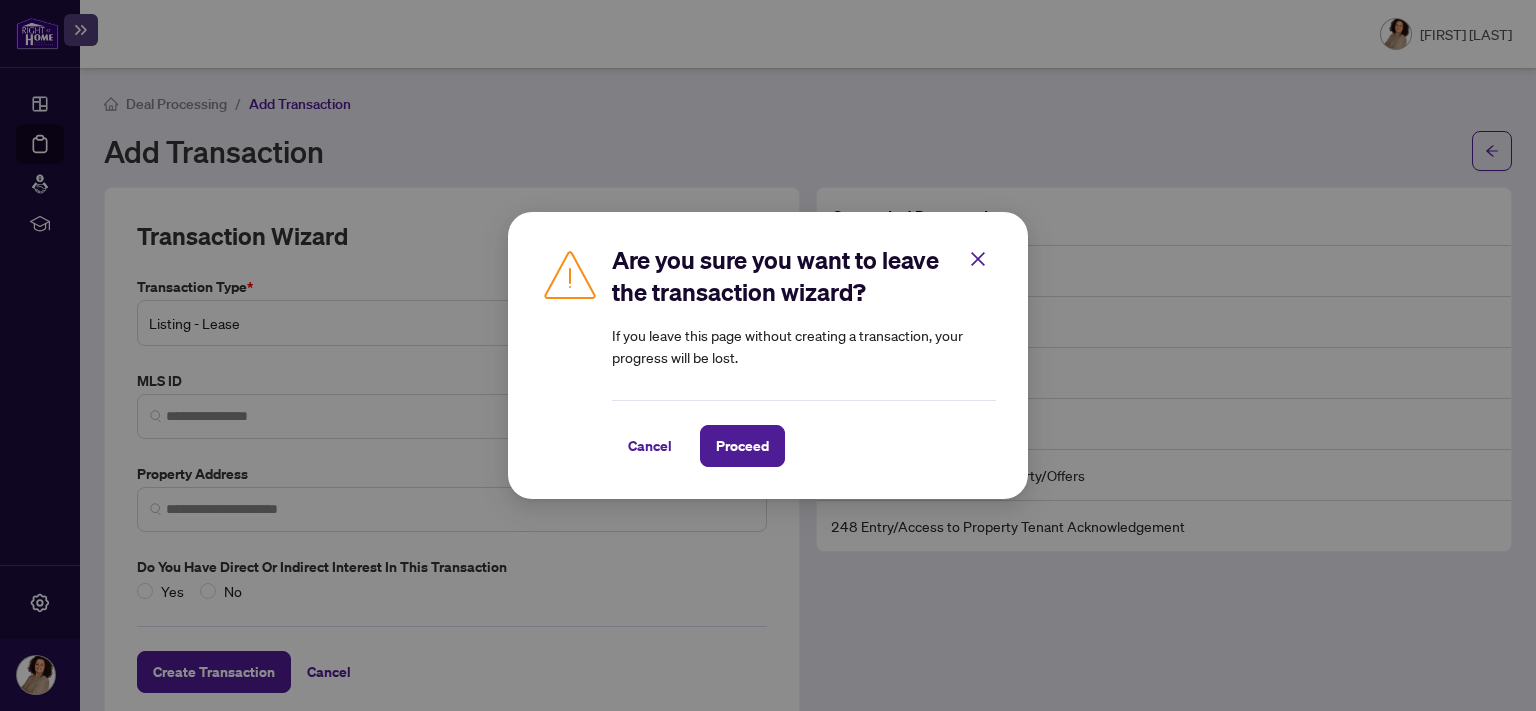 click on "Proceed" at bounding box center (742, 446) 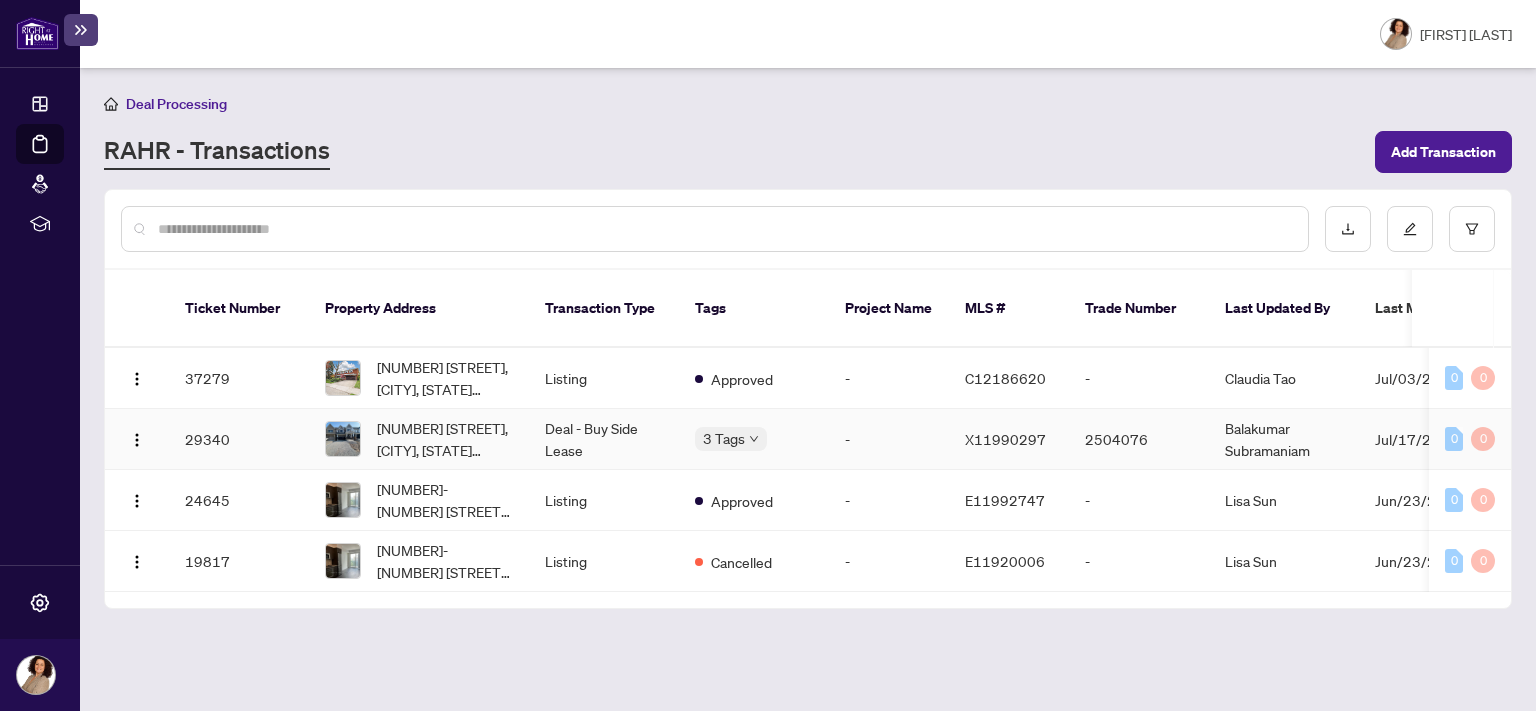 click on "-" at bounding box center [889, 439] 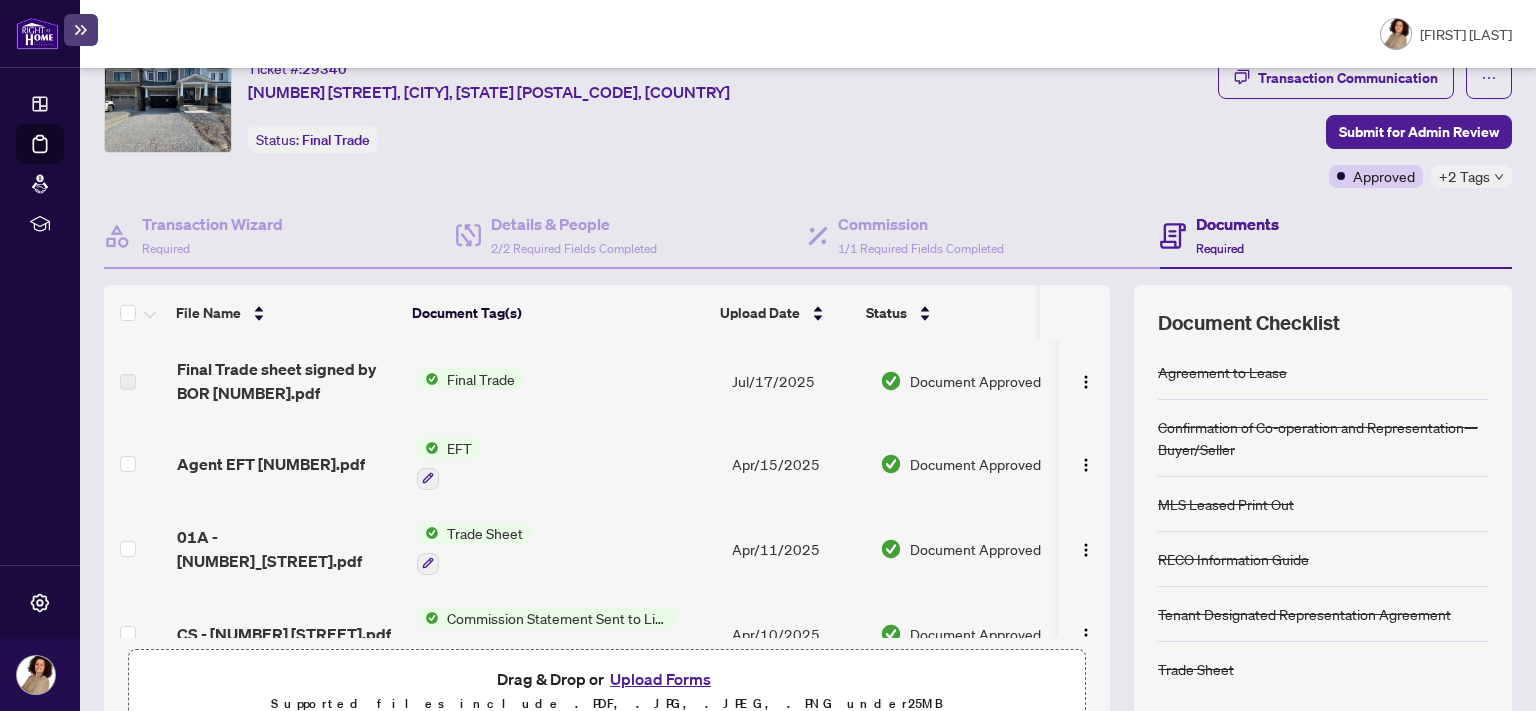 scroll, scrollTop: 0, scrollLeft: 0, axis: both 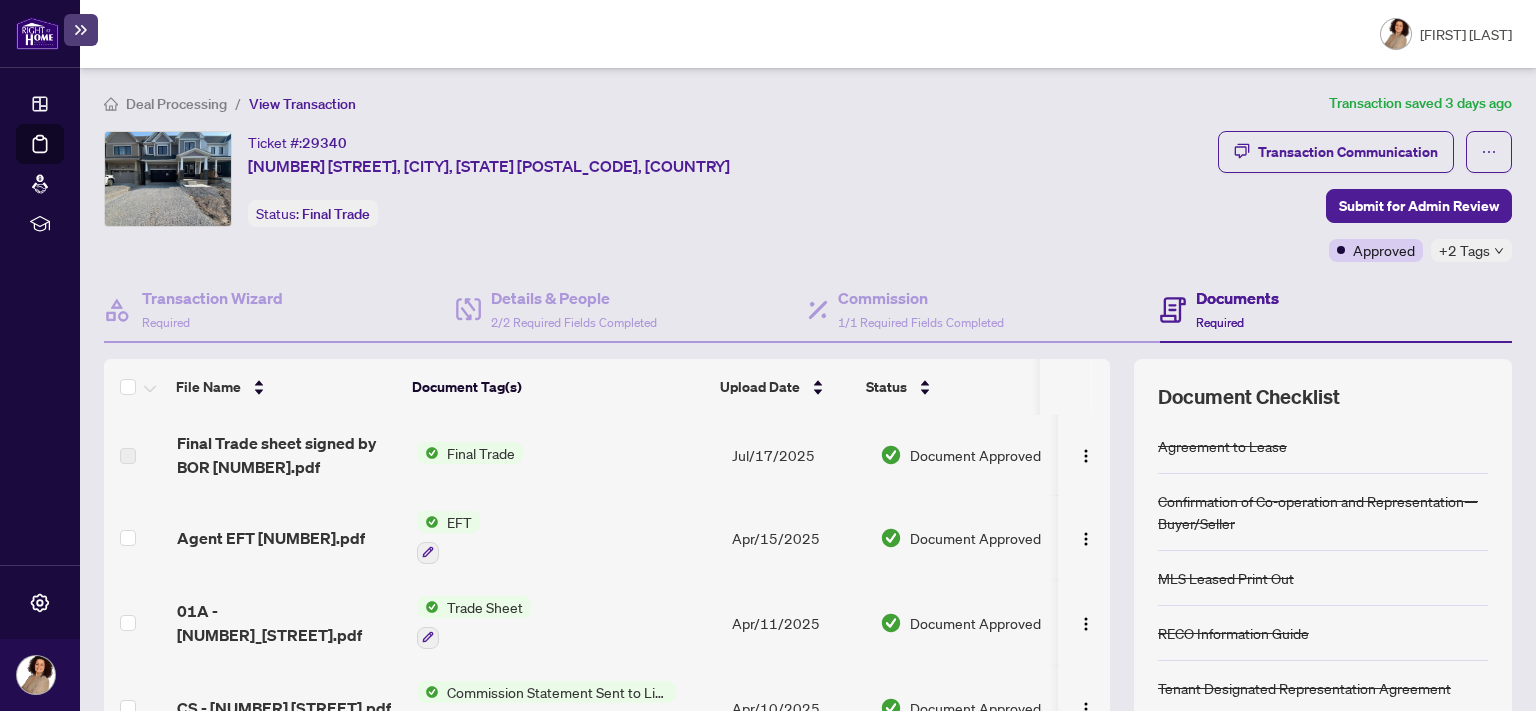 click on "Deal Processing" at bounding box center (176, 104) 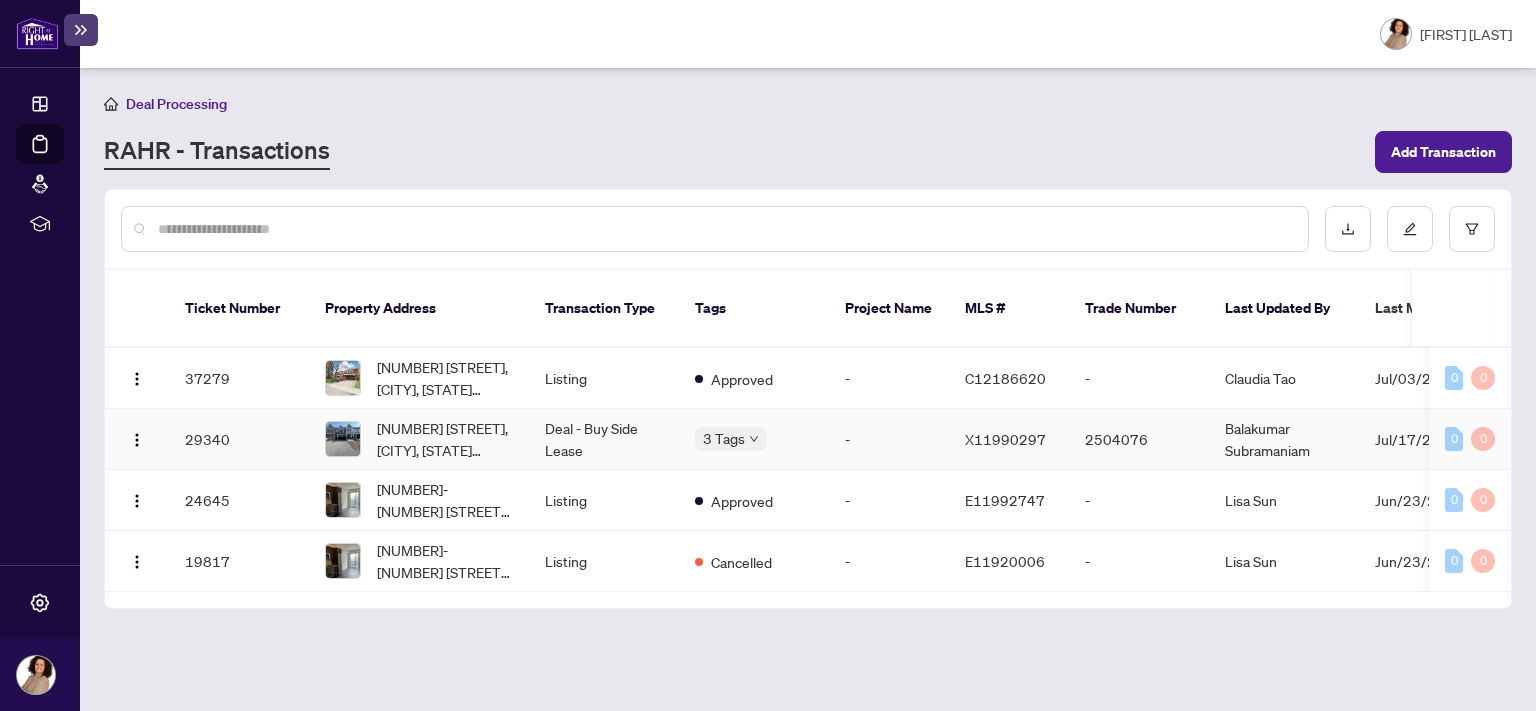 click on "29340" at bounding box center [239, 439] 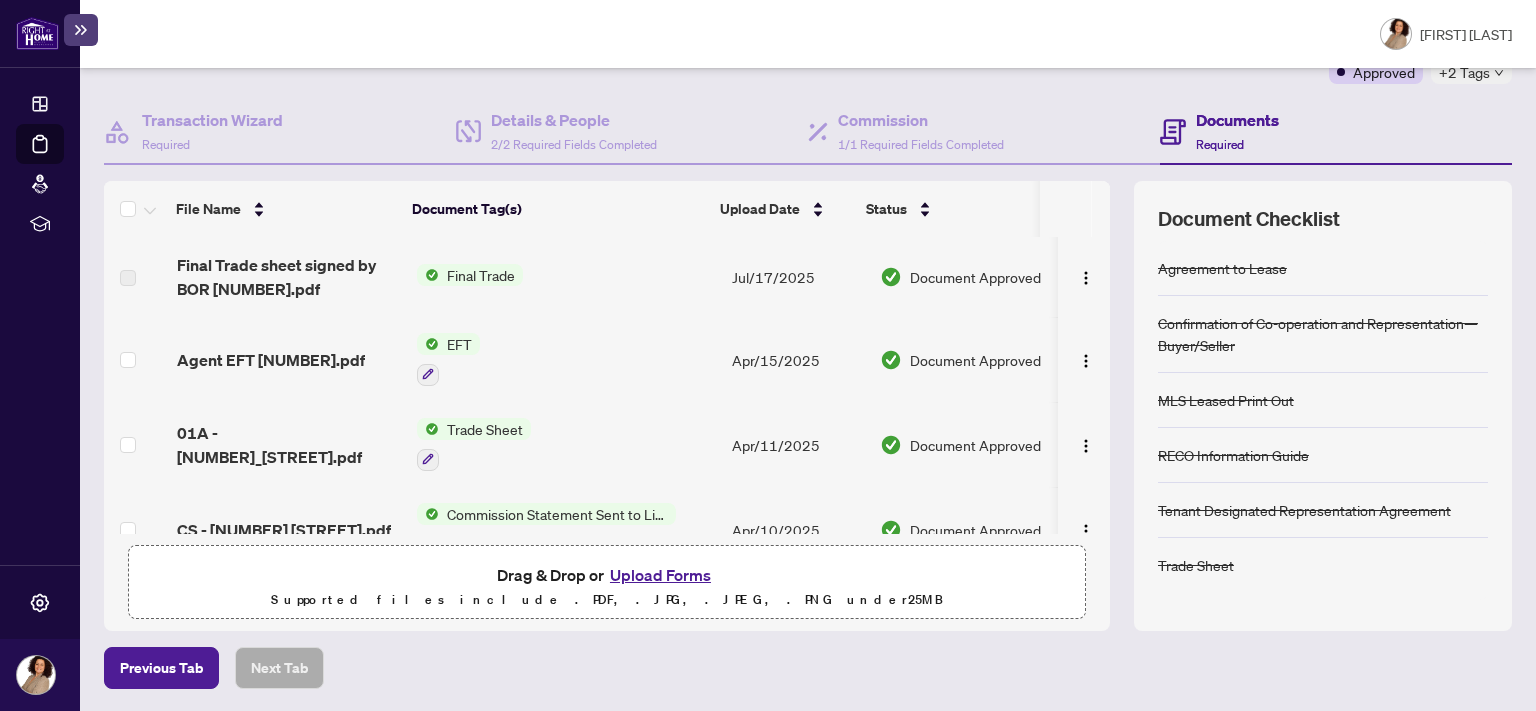 scroll, scrollTop: 0, scrollLeft: 0, axis: both 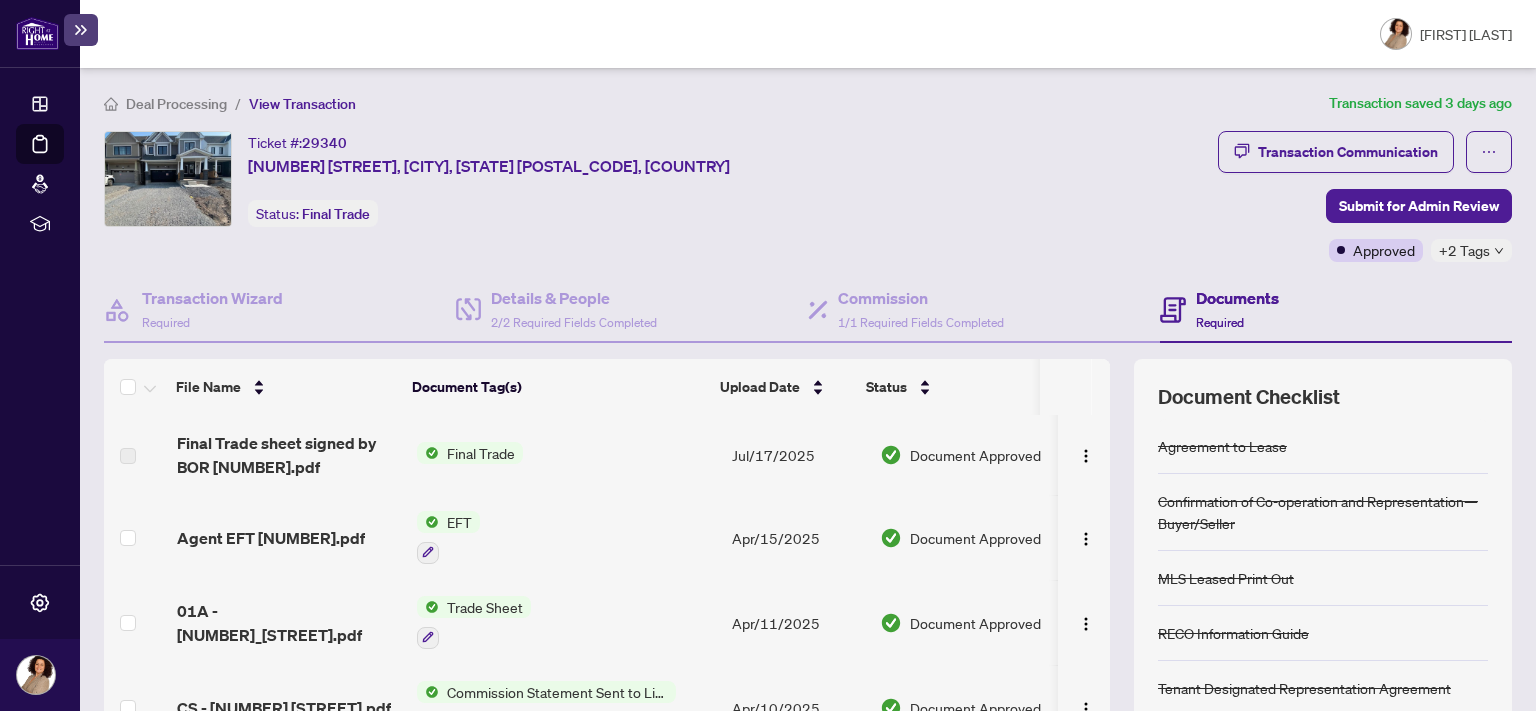 click on "Deal Processing" at bounding box center (176, 104) 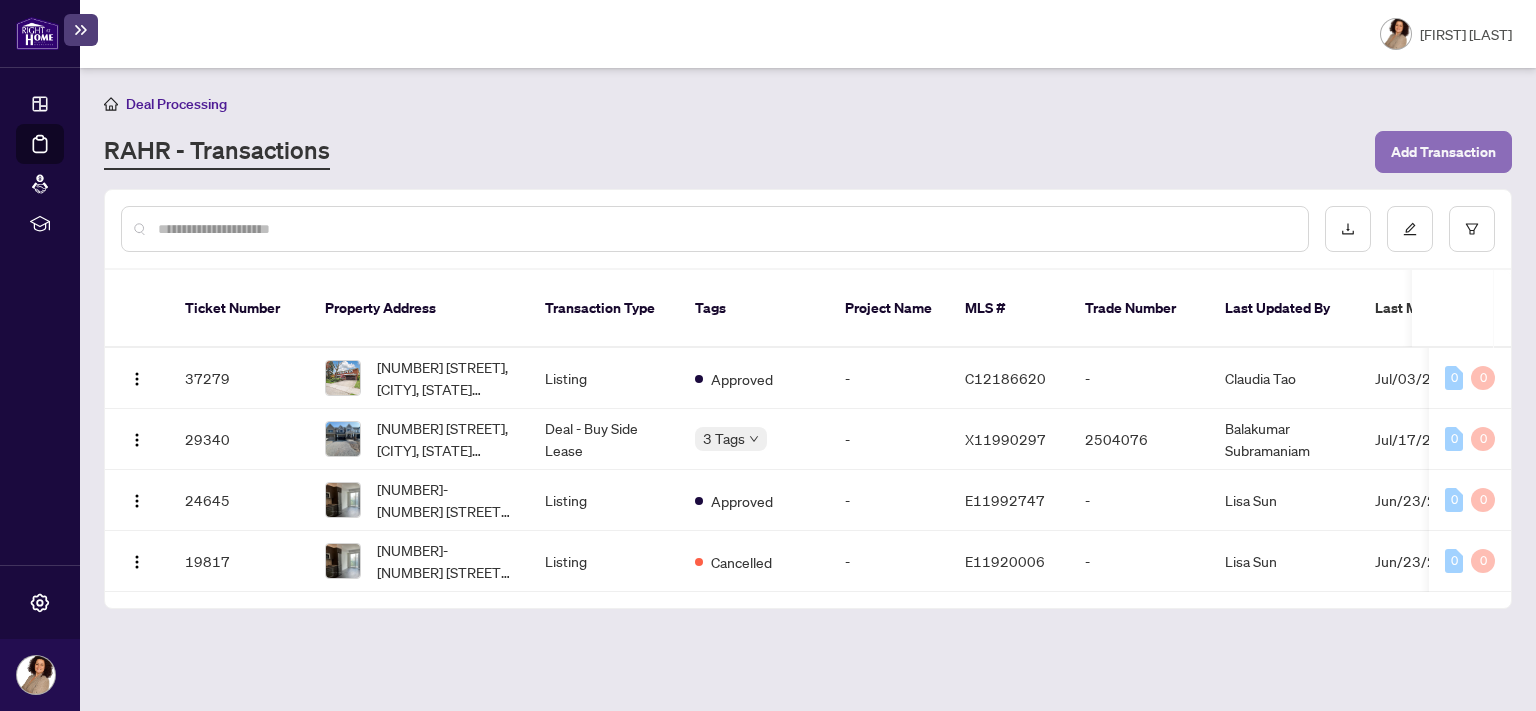click on "Add Transaction" at bounding box center [1443, 152] 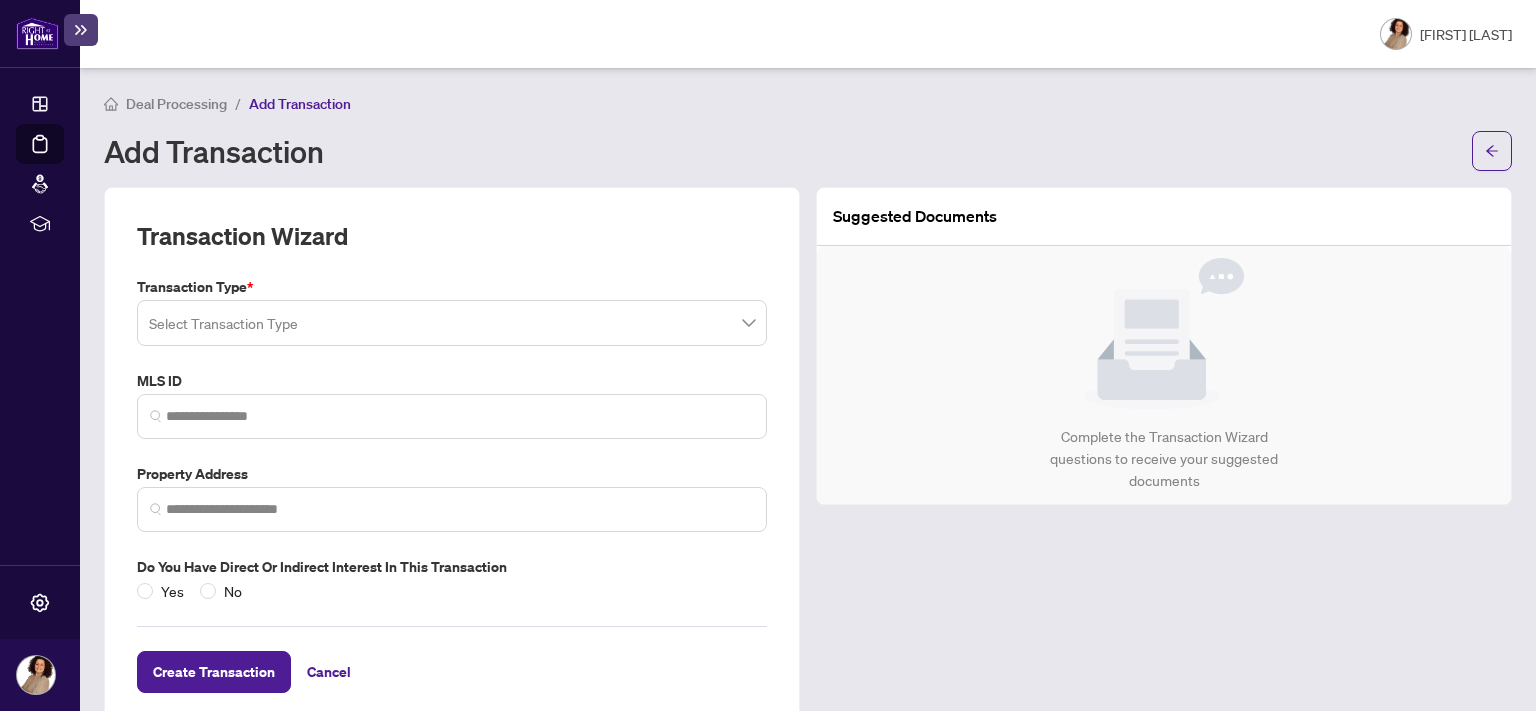click at bounding box center (452, 323) 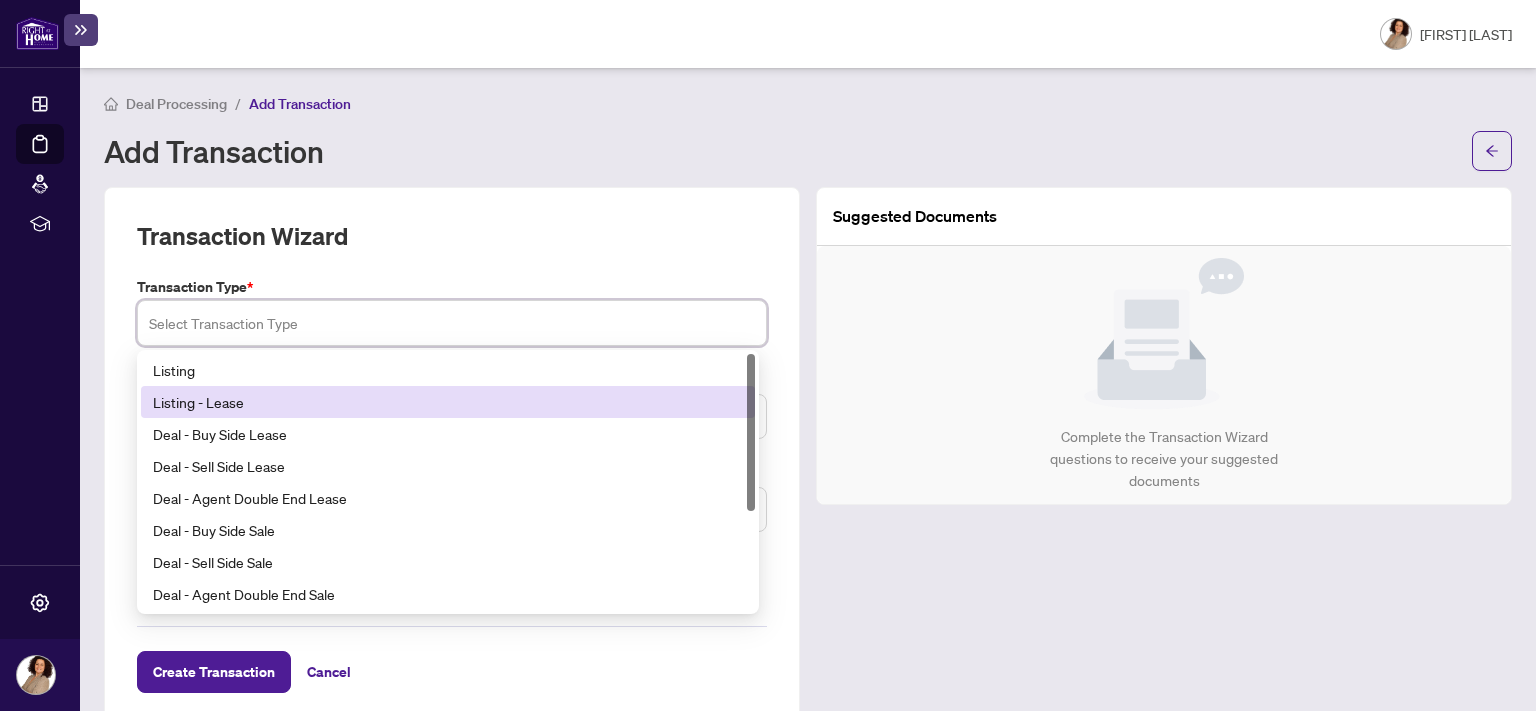 click on "Listing - Lease" at bounding box center (448, 402) 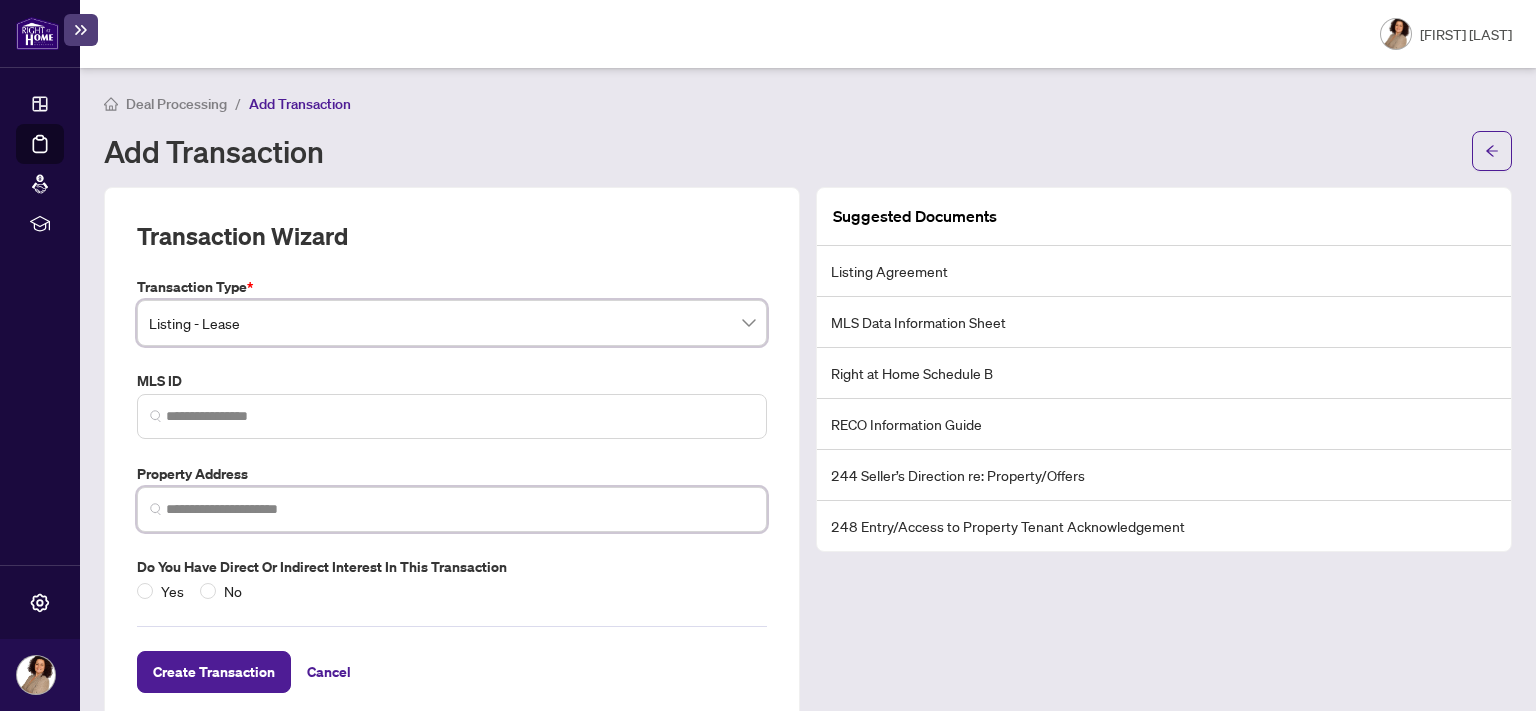 click at bounding box center [460, 509] 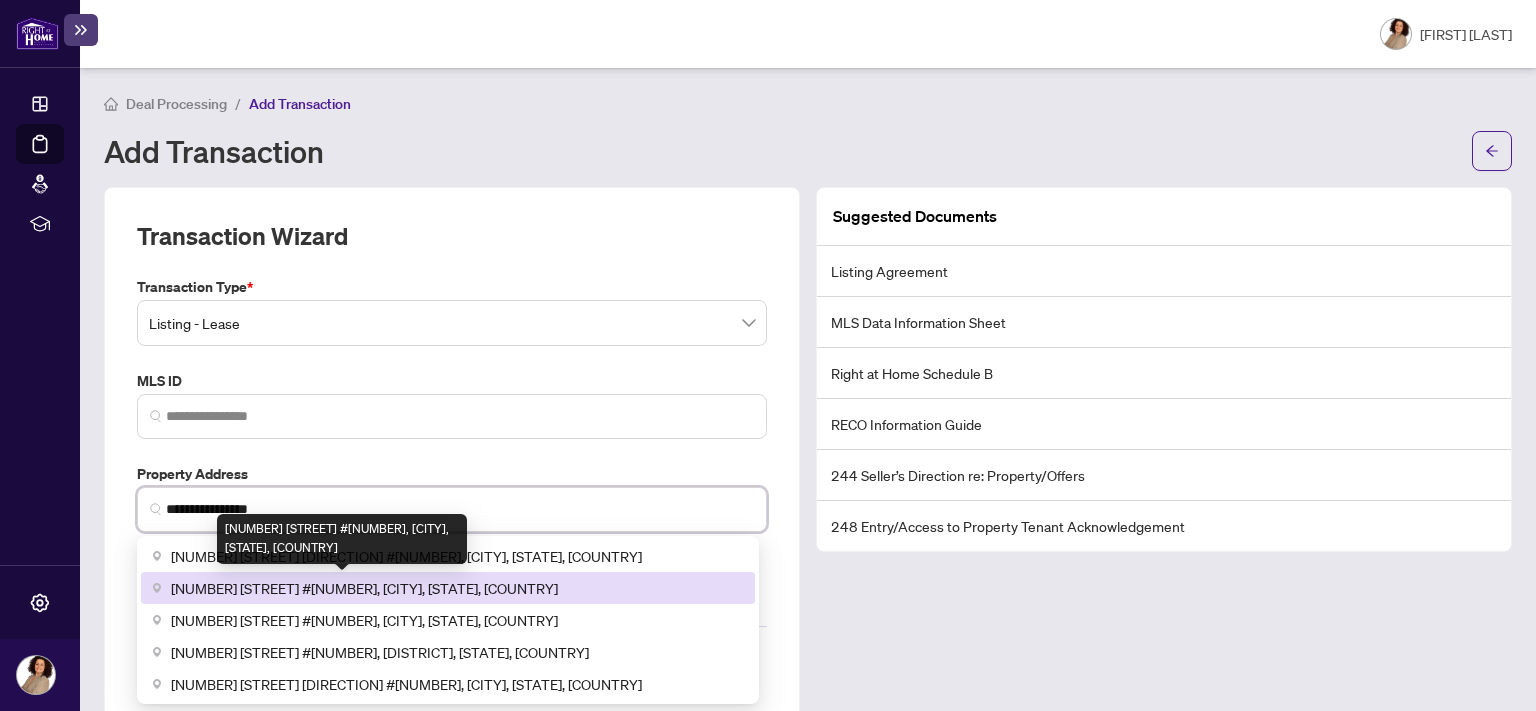 click on "[NUMBER] [STREET] #[NUMBER], [CITY], [STATE], [COUNTRY]" at bounding box center [364, 588] 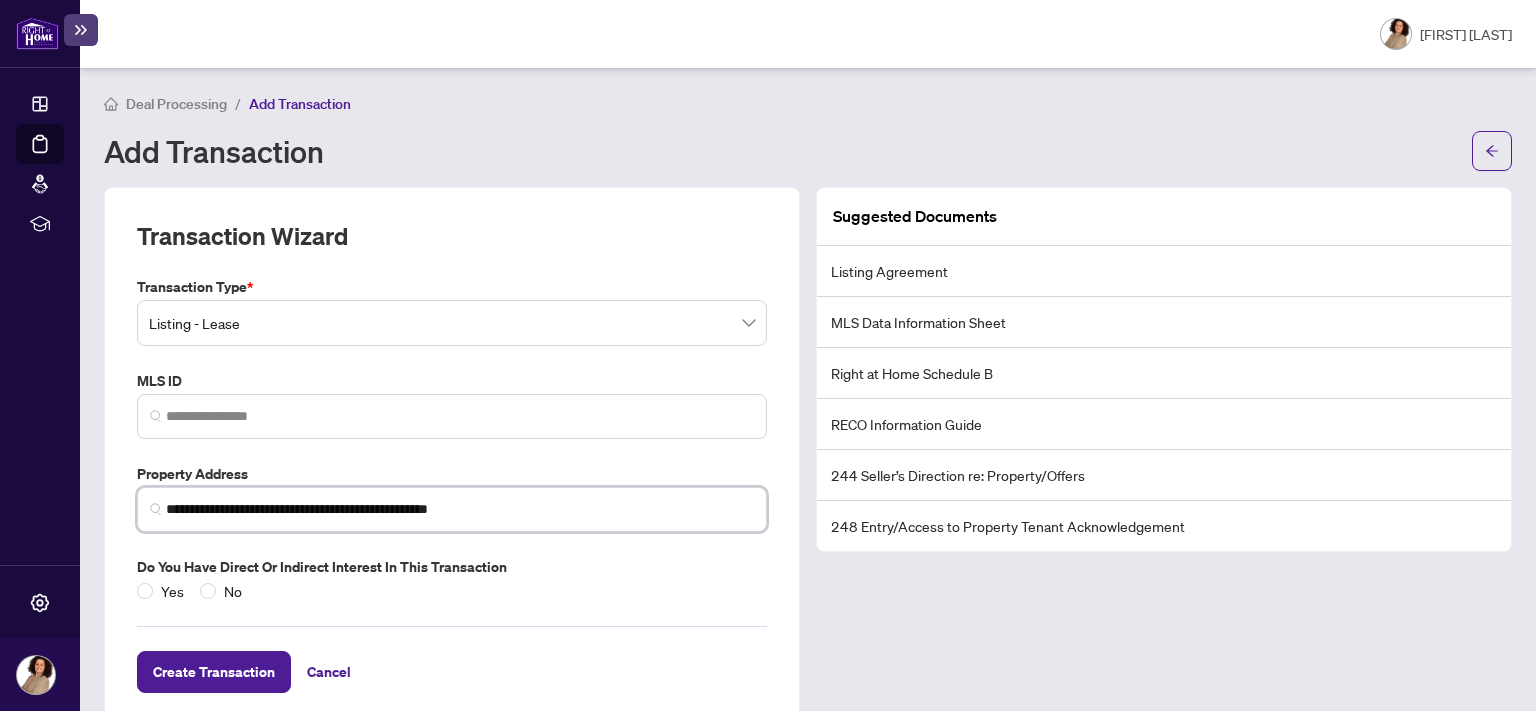 scroll, scrollTop: 36, scrollLeft: 0, axis: vertical 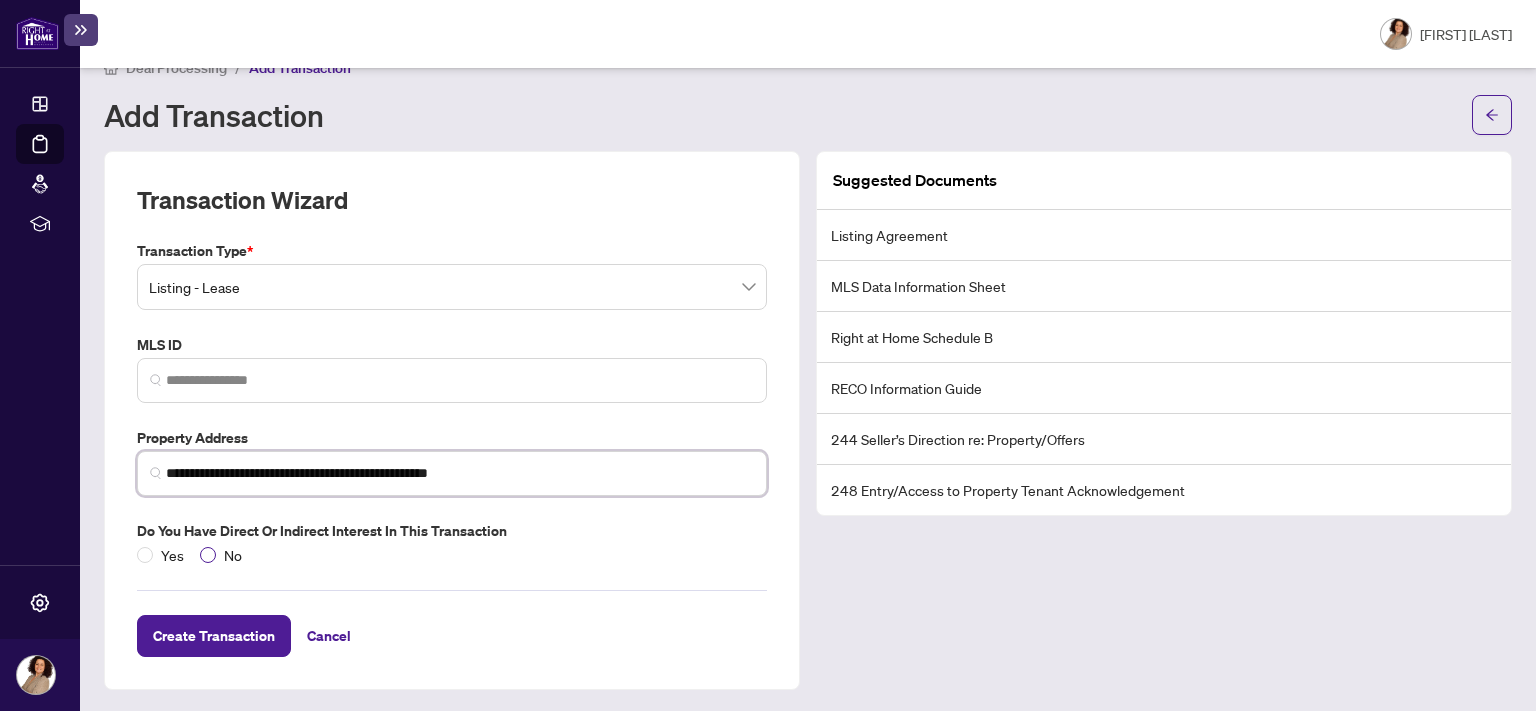 type on "**********" 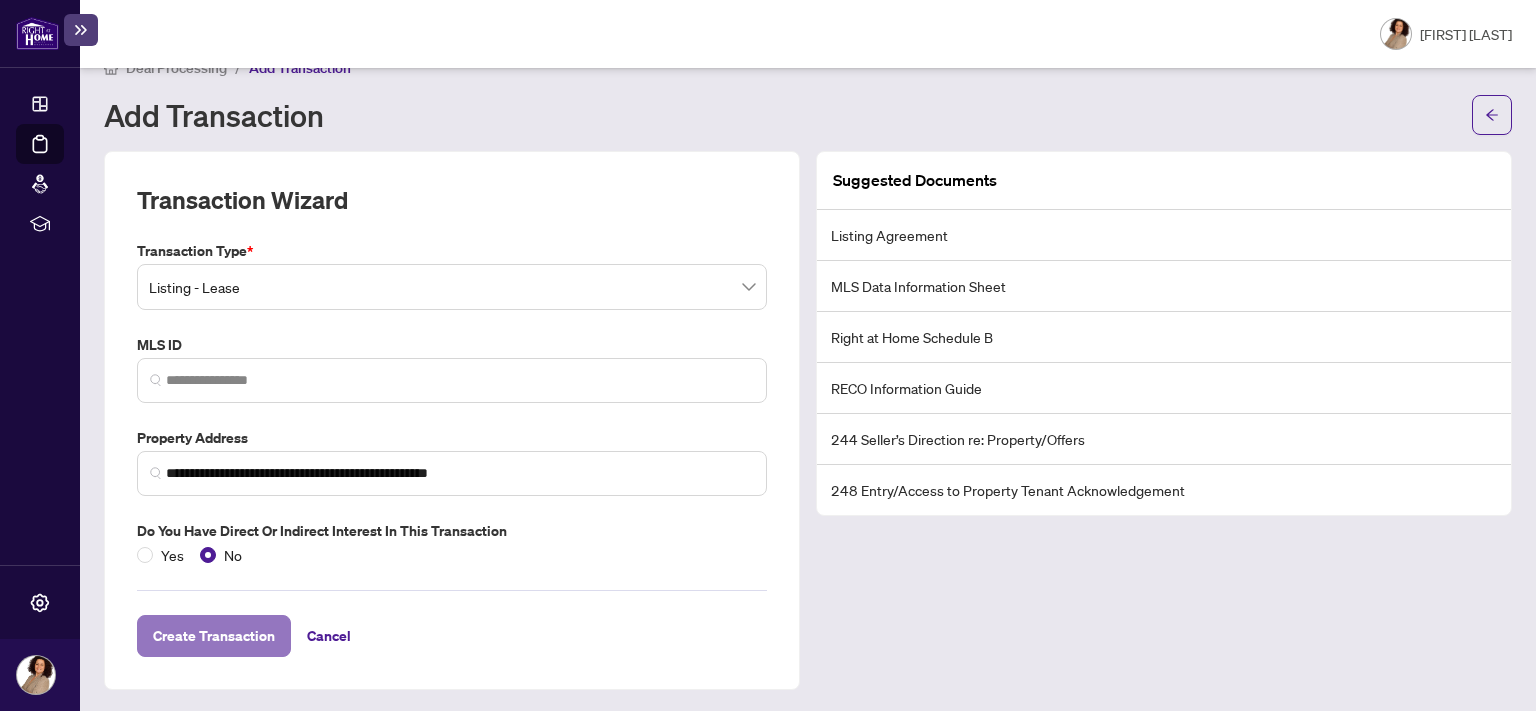 click on "Create Transaction" at bounding box center [214, 636] 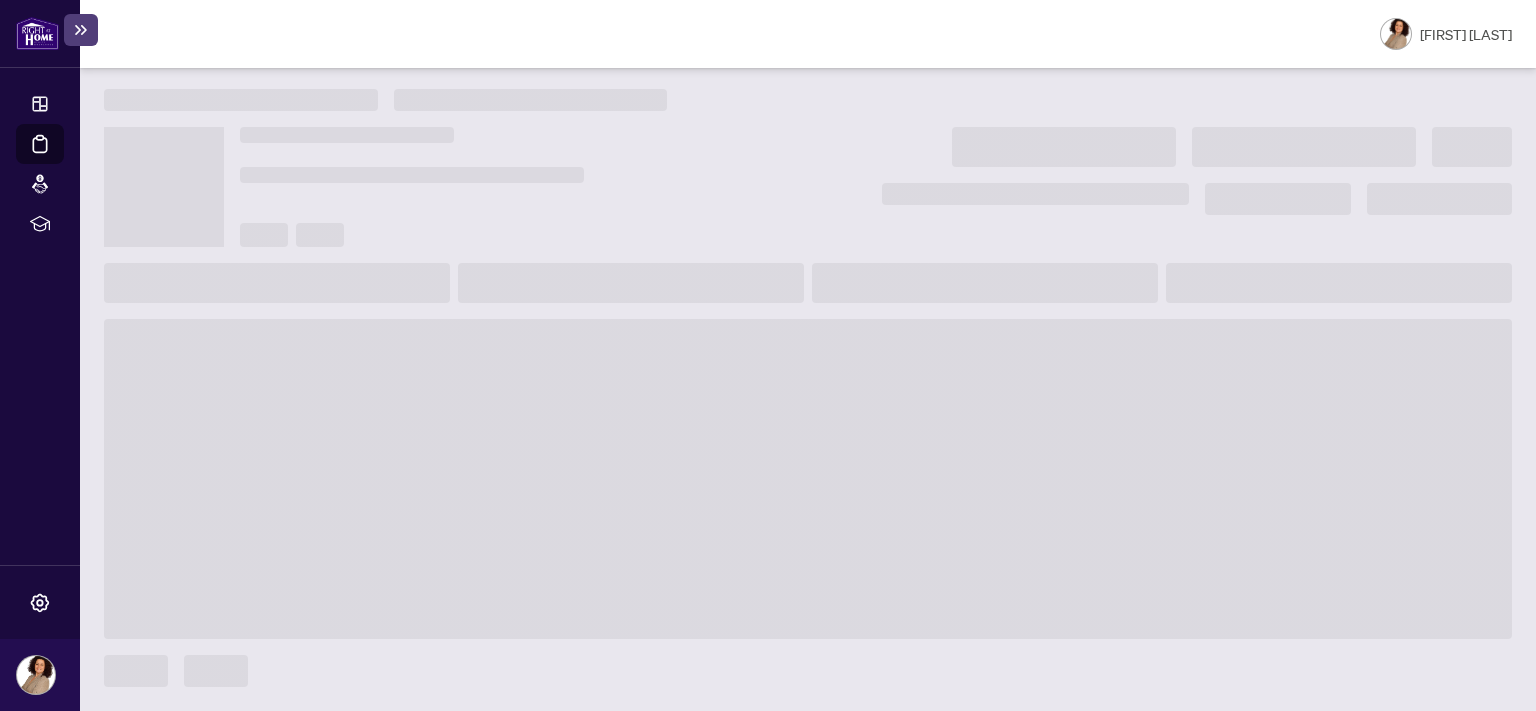 scroll, scrollTop: 3, scrollLeft: 0, axis: vertical 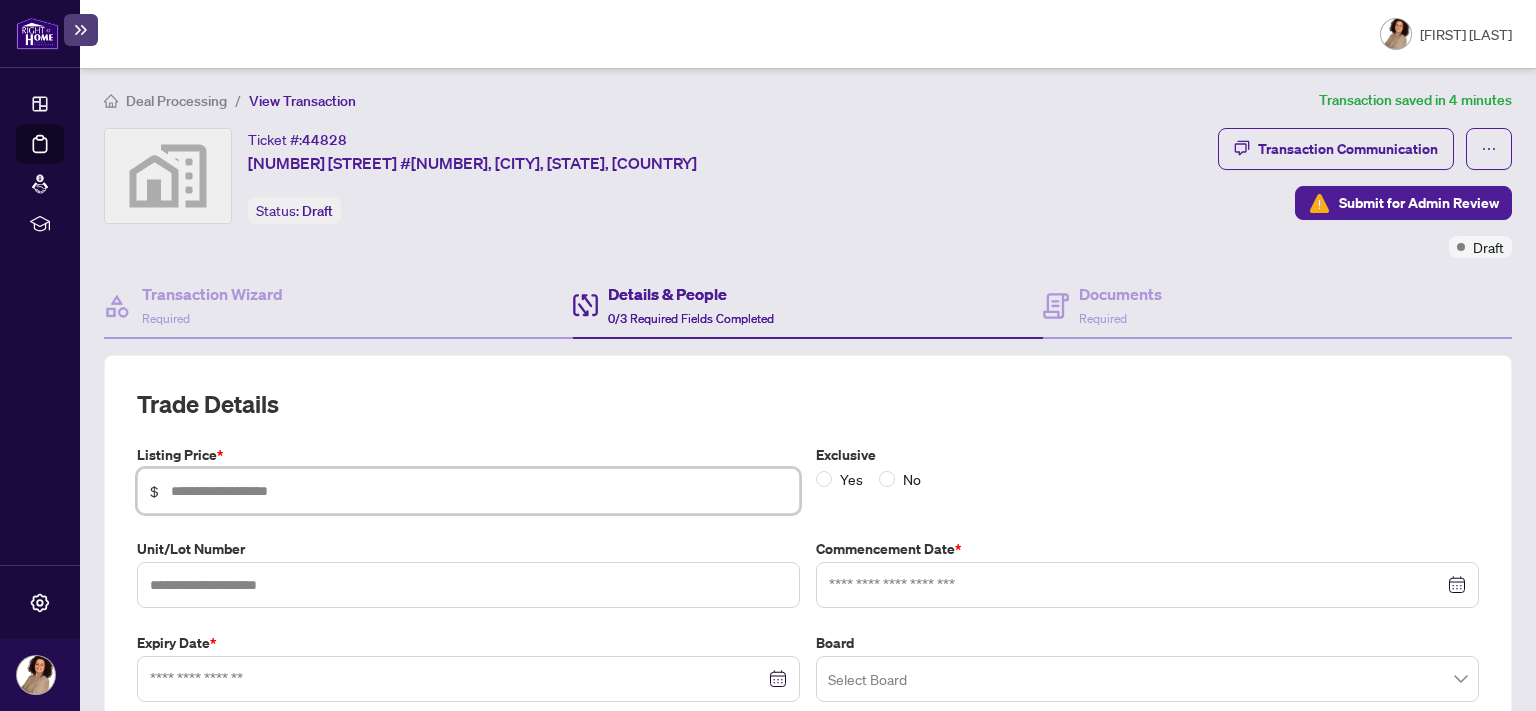 click at bounding box center (479, 491) 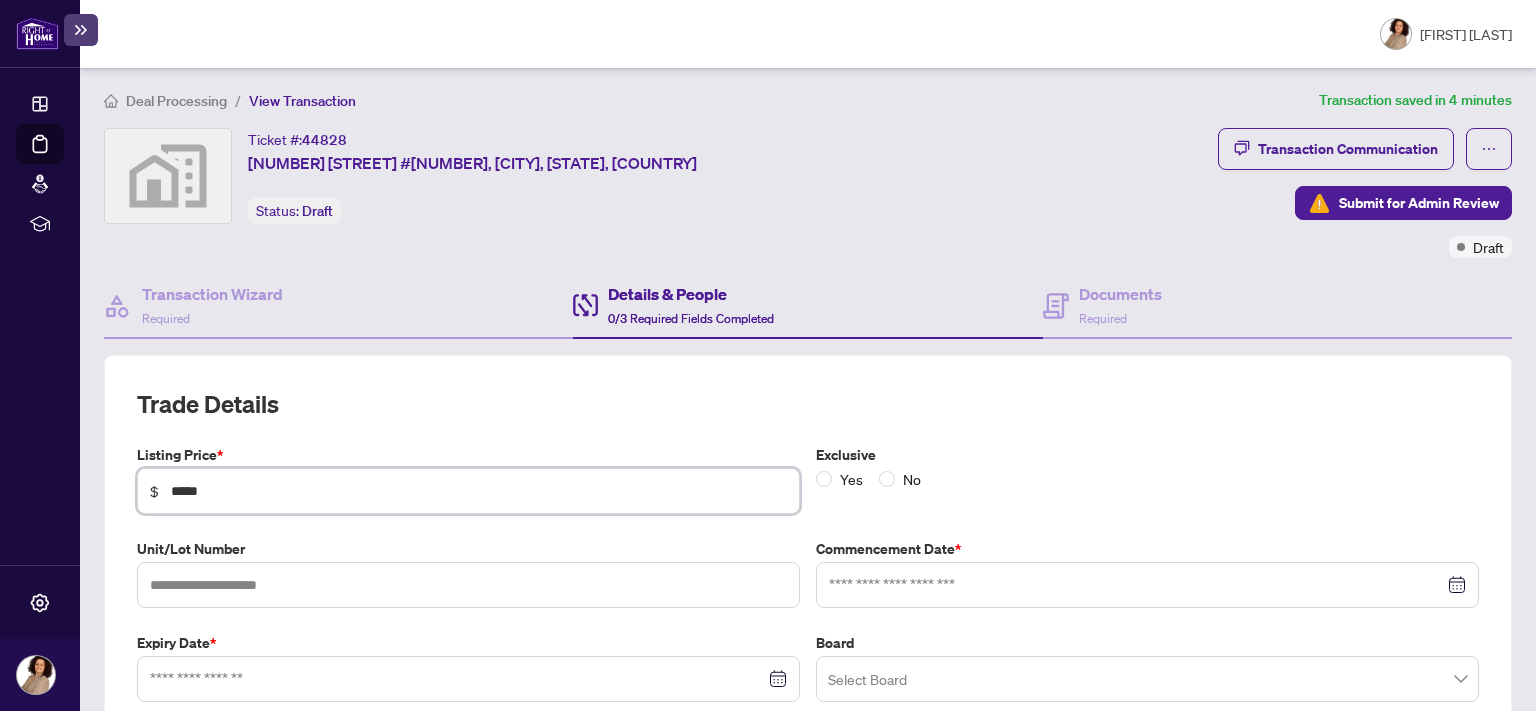 type on "*****" 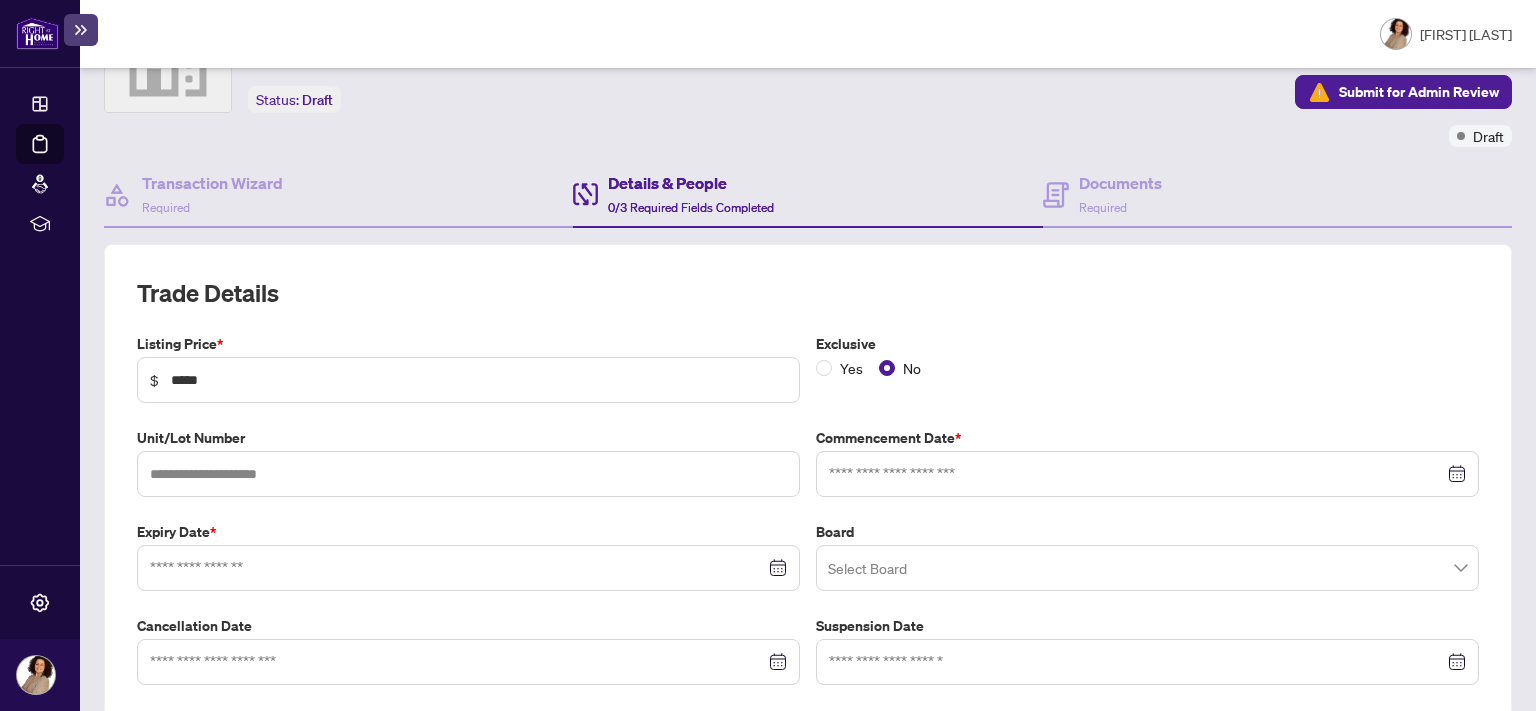 scroll, scrollTop: 224, scrollLeft: 0, axis: vertical 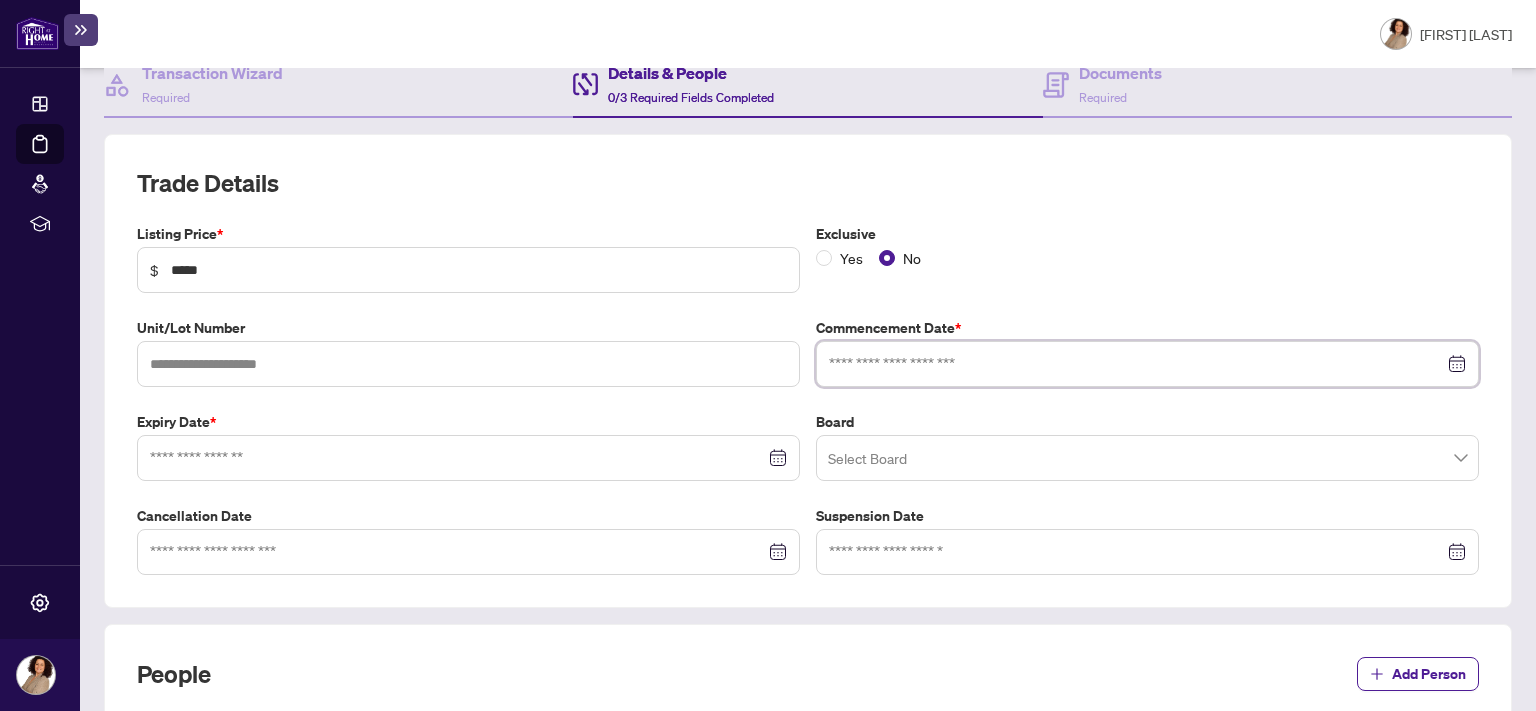 click at bounding box center [1136, 364] 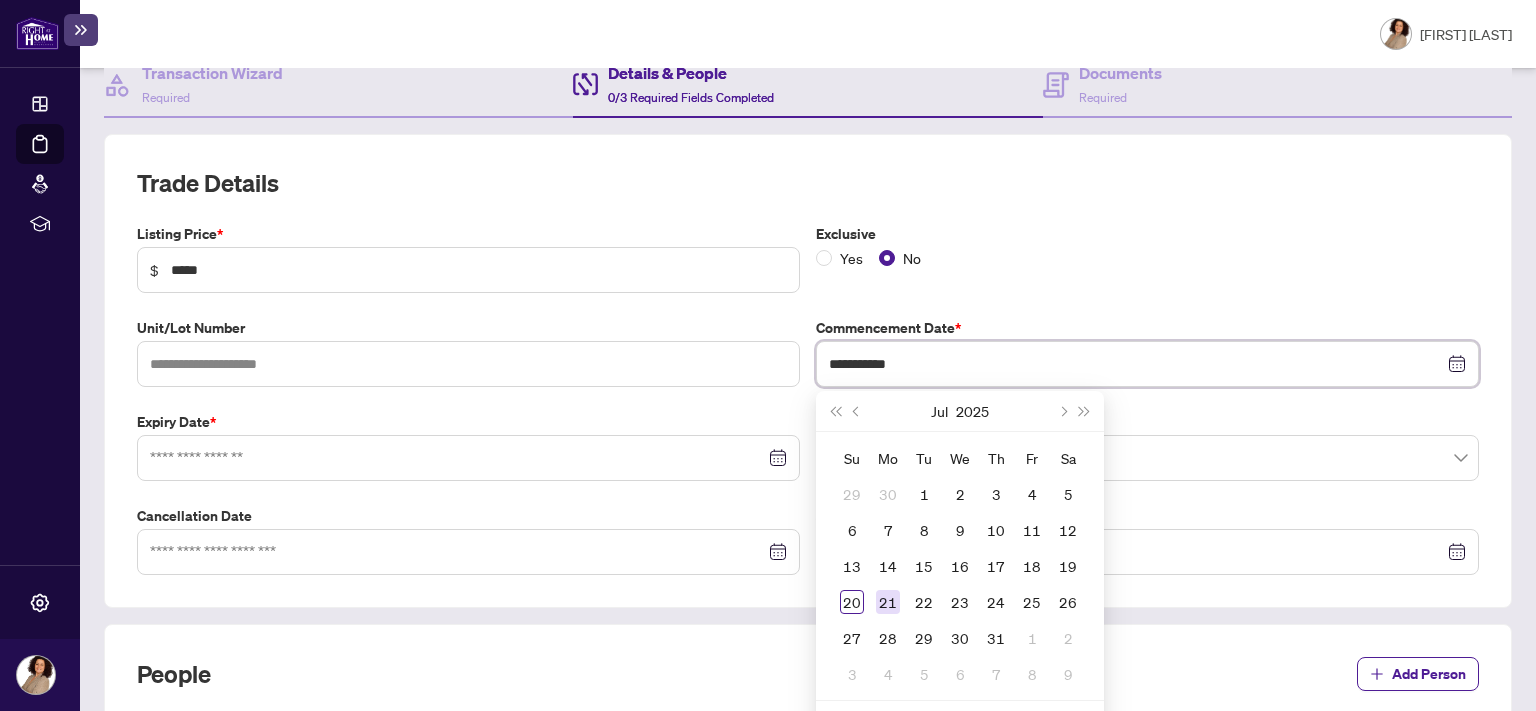 type on "**********" 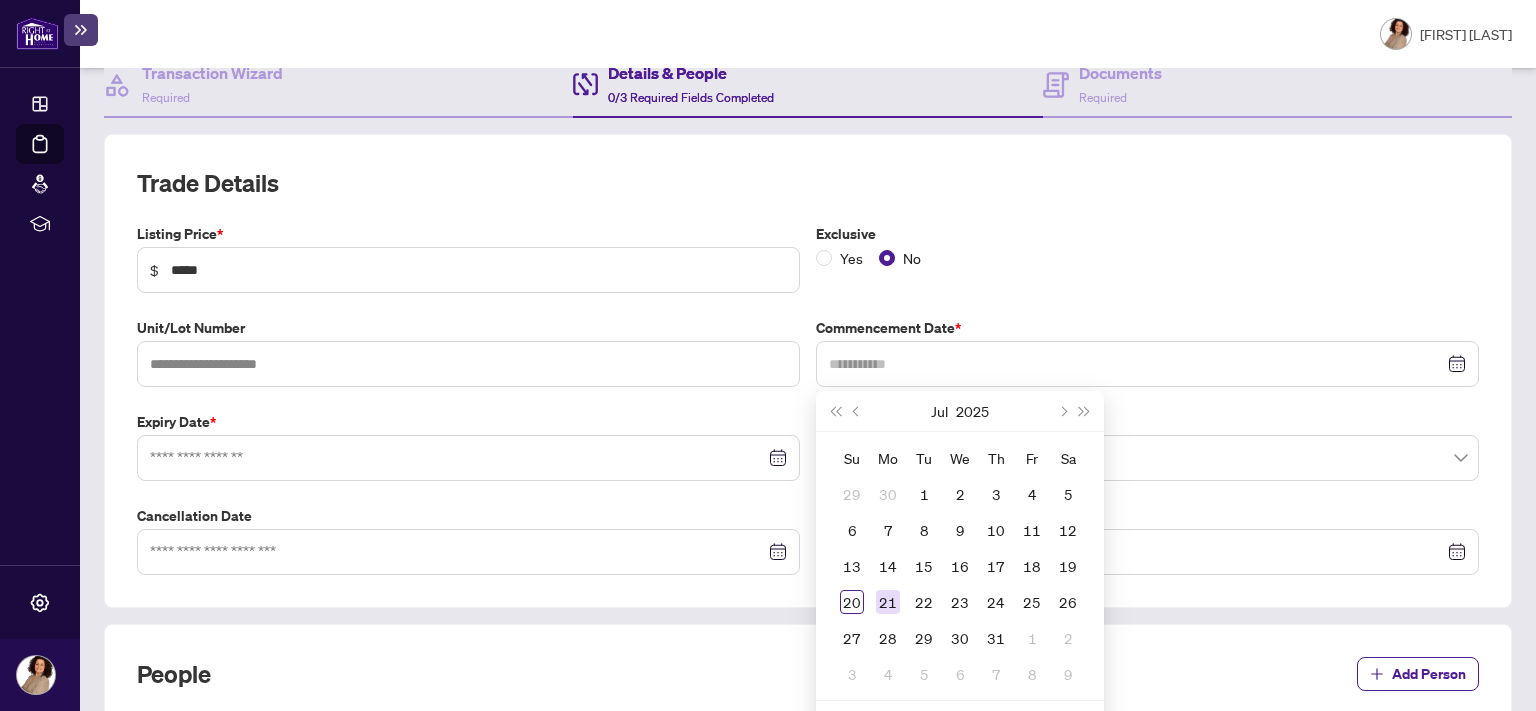 click on "21" at bounding box center [888, 602] 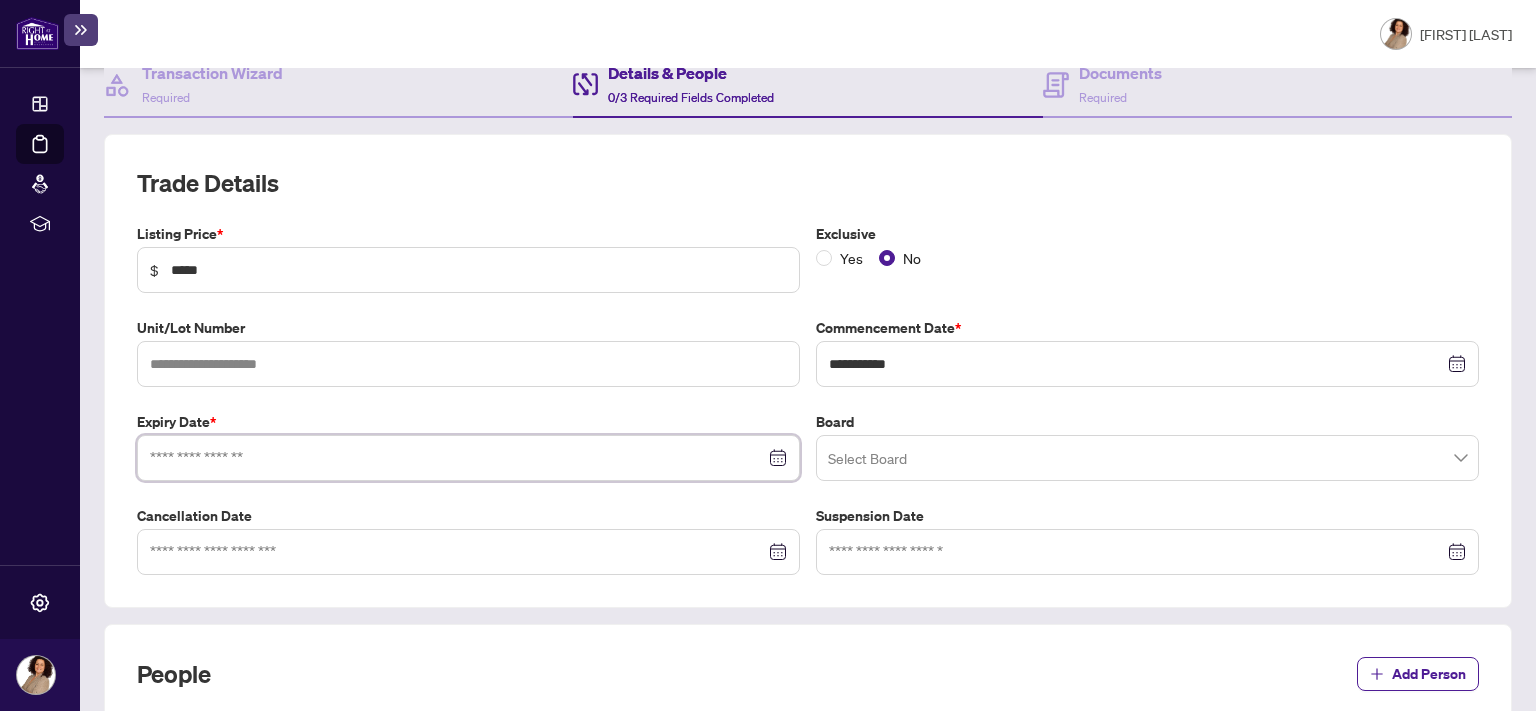 click at bounding box center [457, 458] 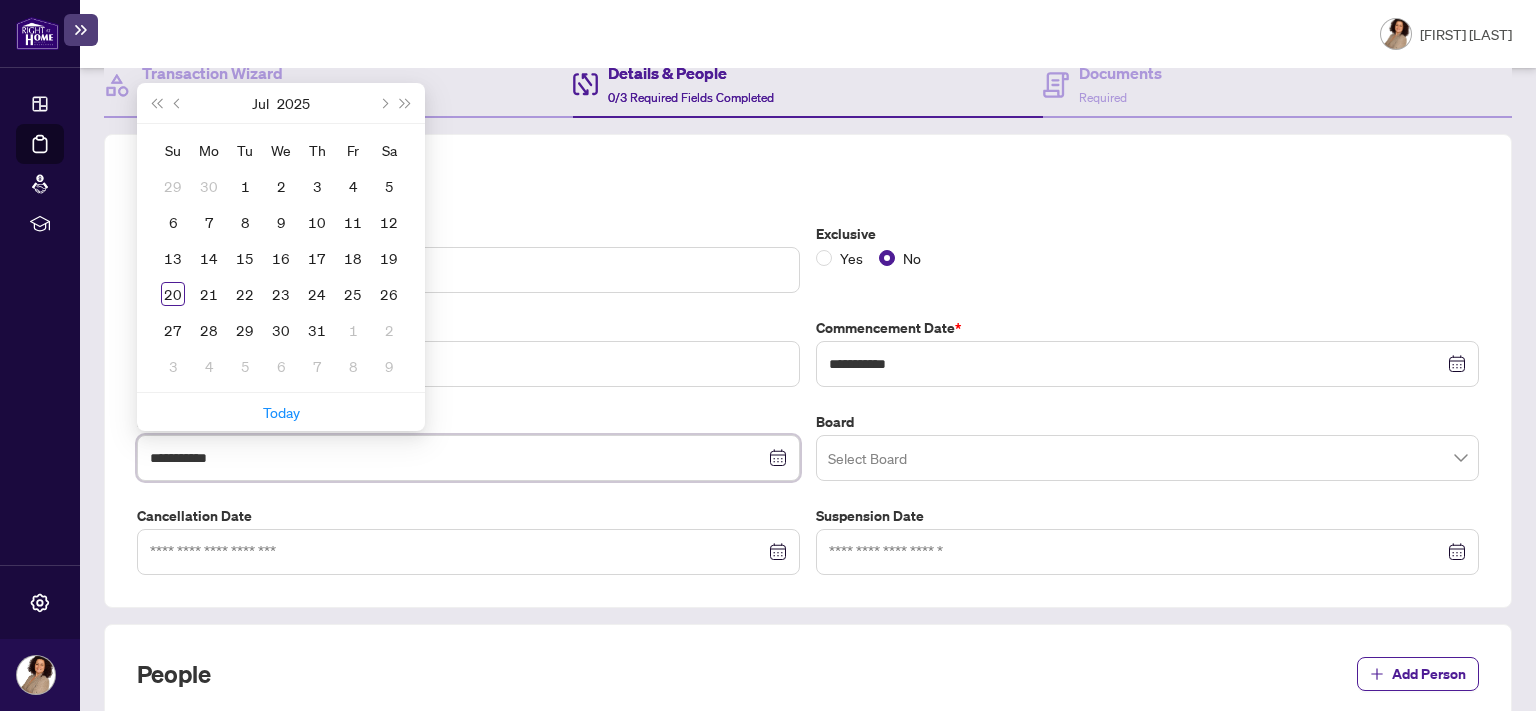 type on "**********" 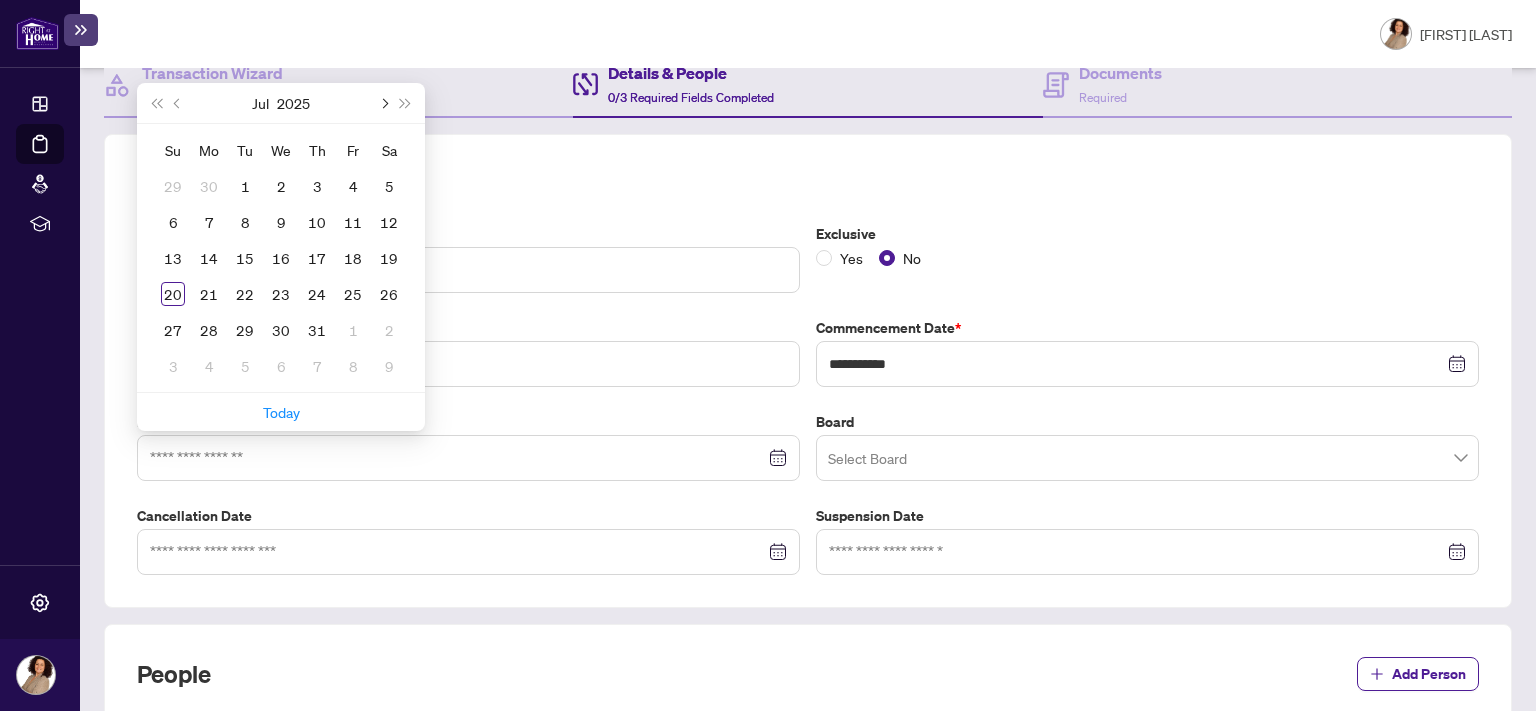 click at bounding box center (383, 103) 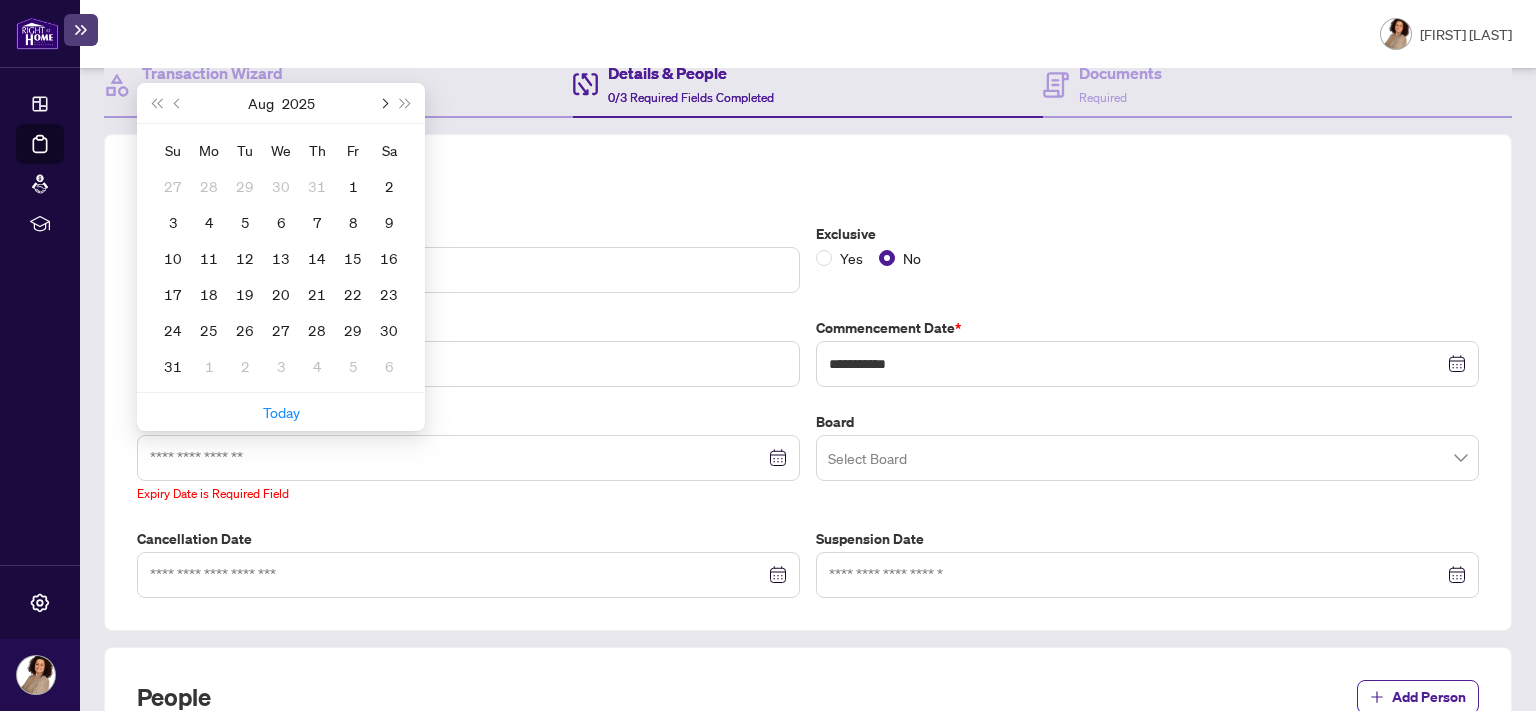 click at bounding box center [383, 103] 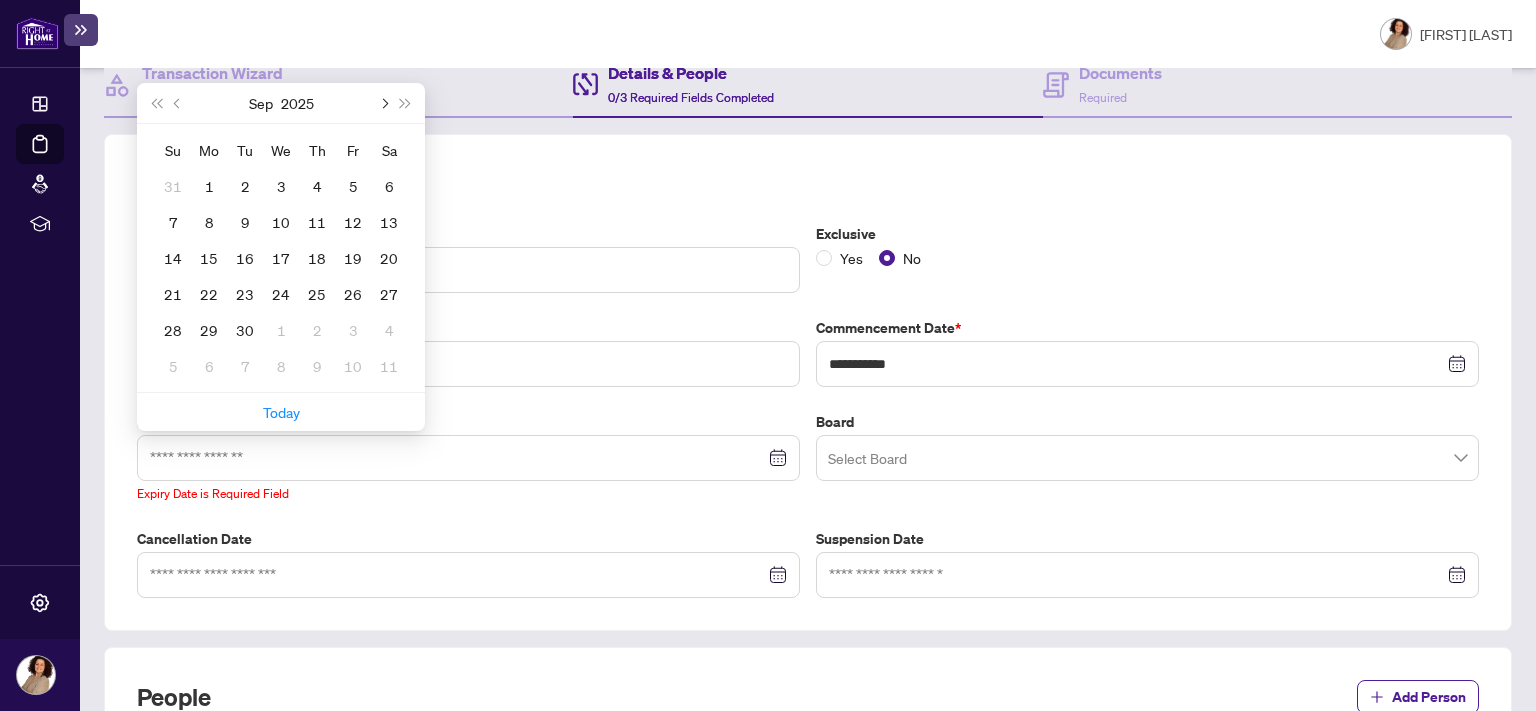 click at bounding box center [383, 103] 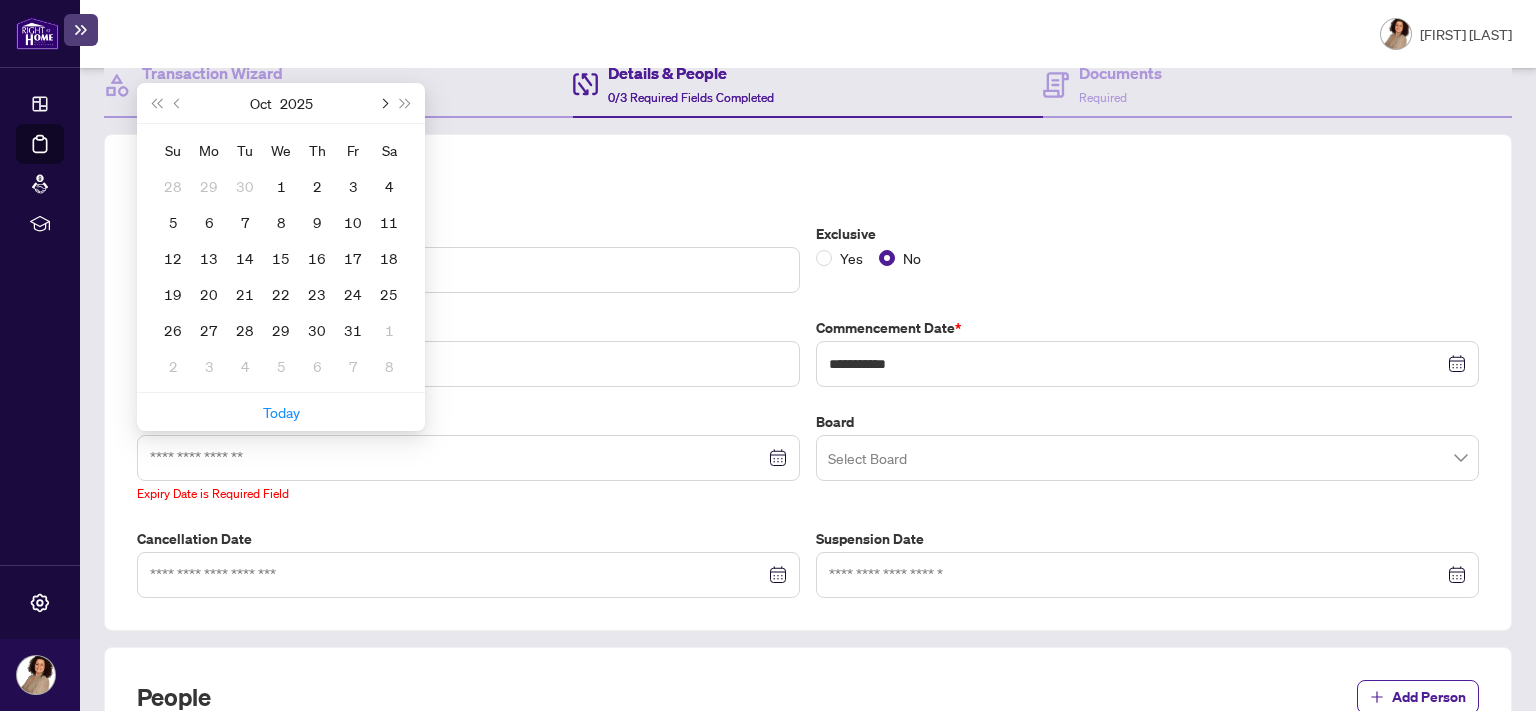 click at bounding box center [383, 103] 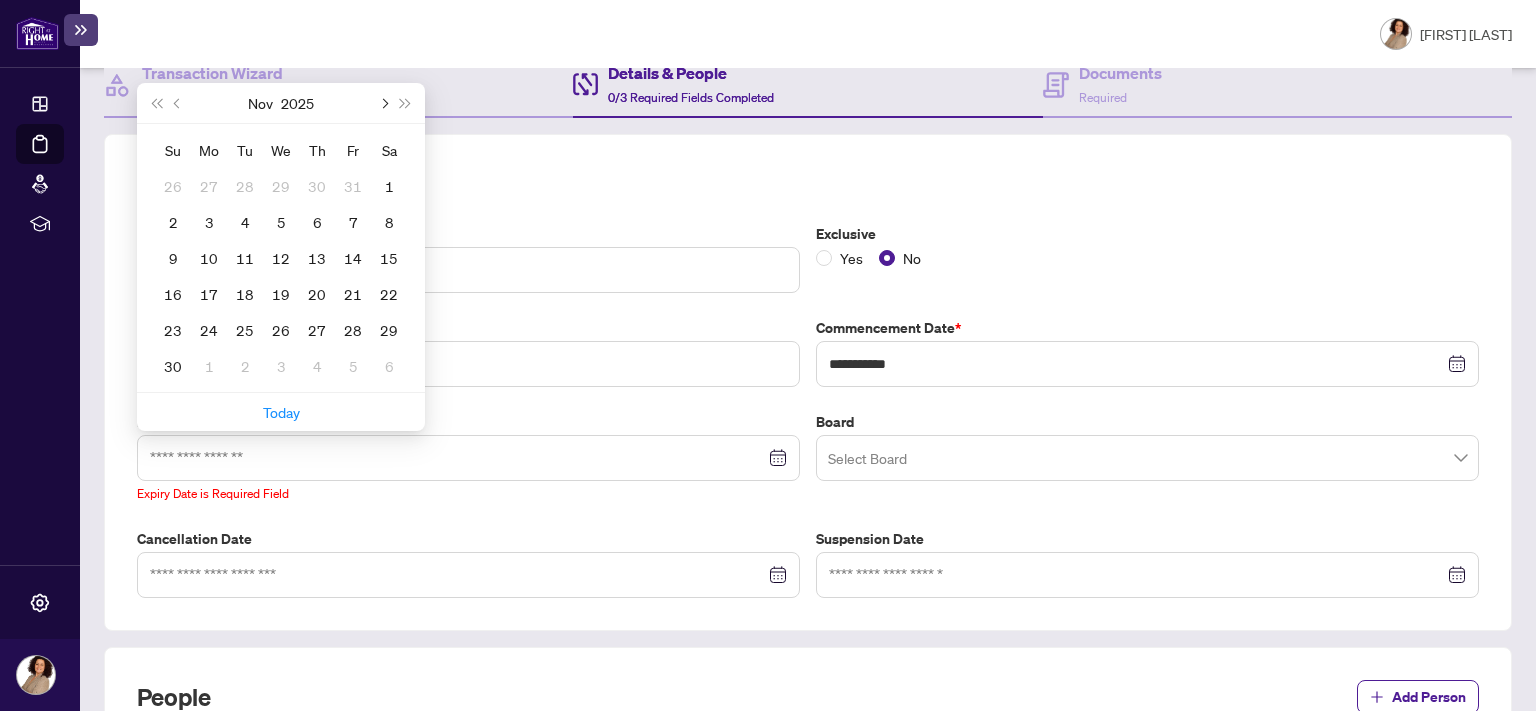 click at bounding box center [383, 103] 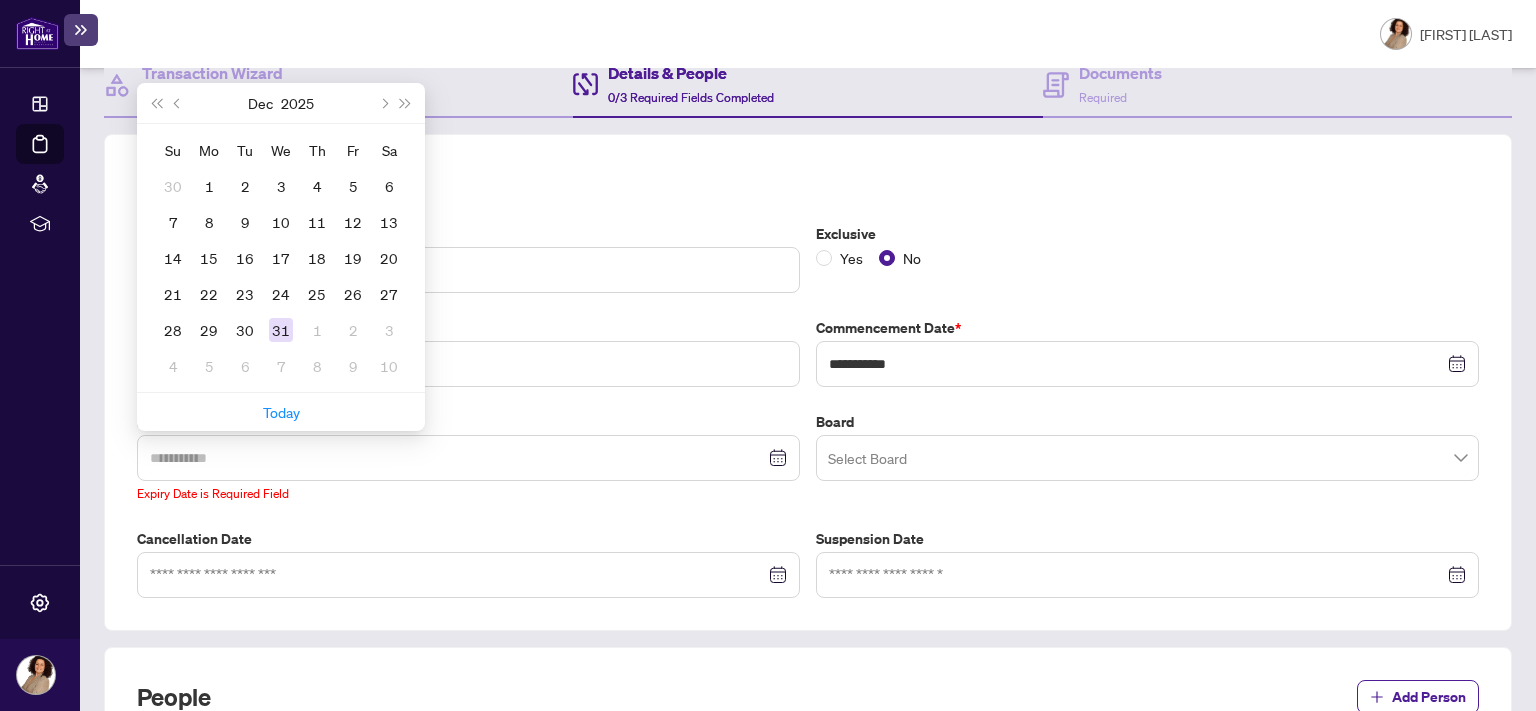 type on "**********" 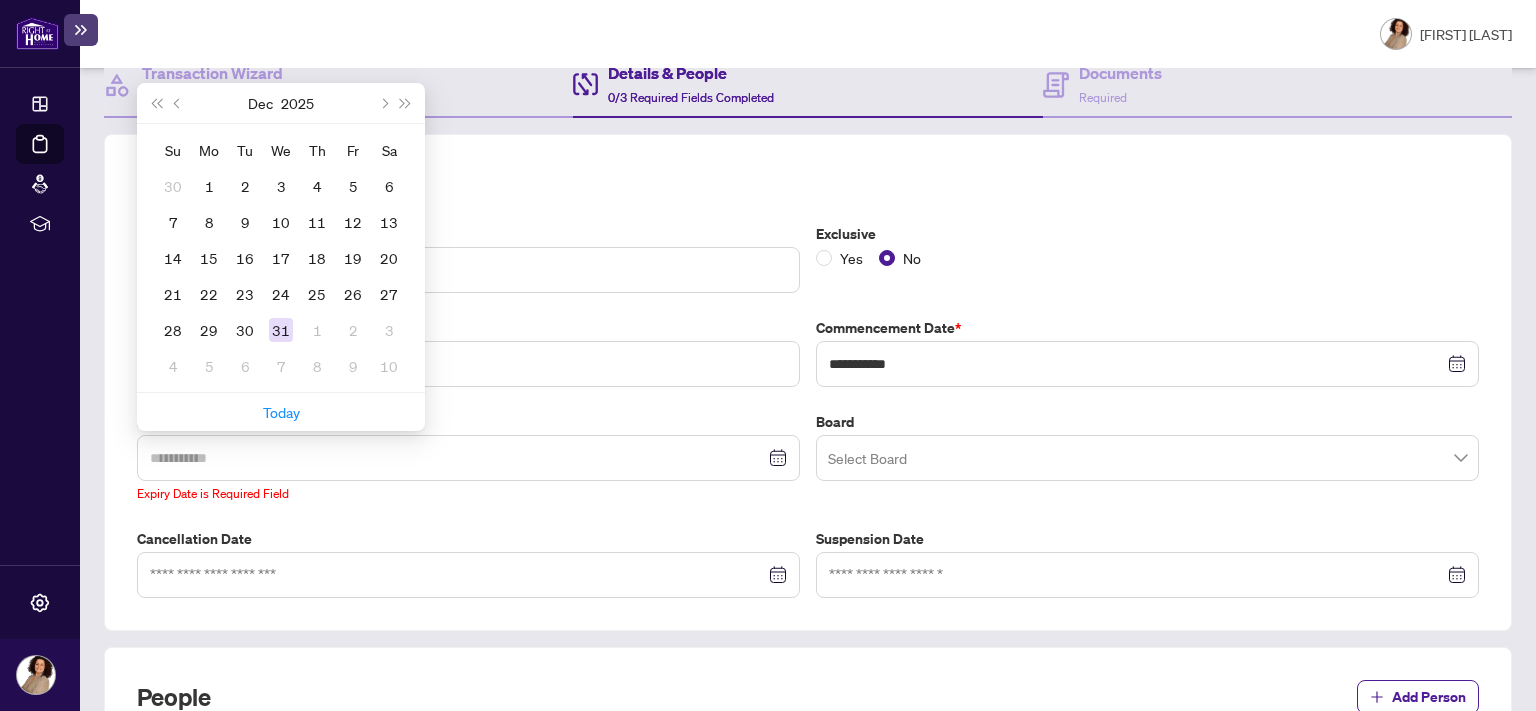 click on "31" at bounding box center [281, 330] 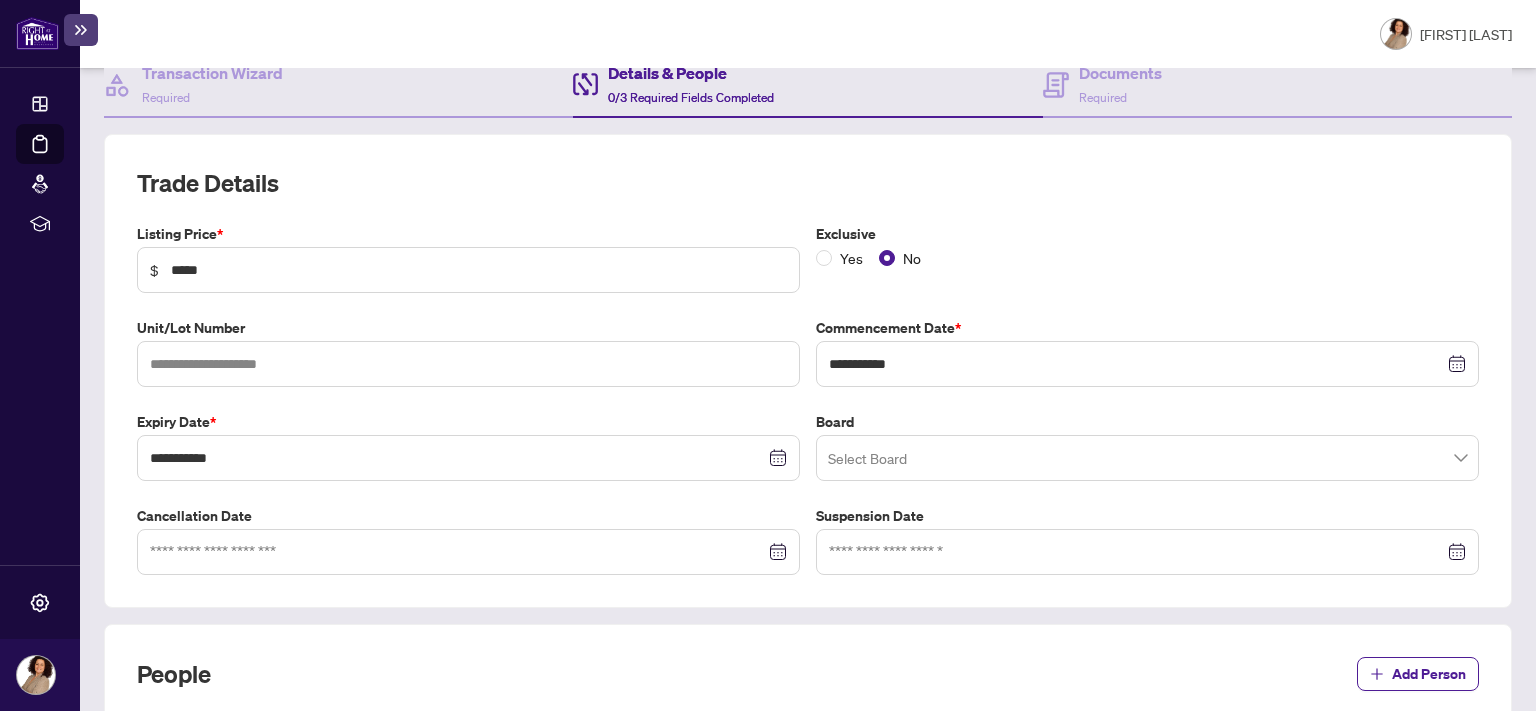 click at bounding box center (1147, 458) 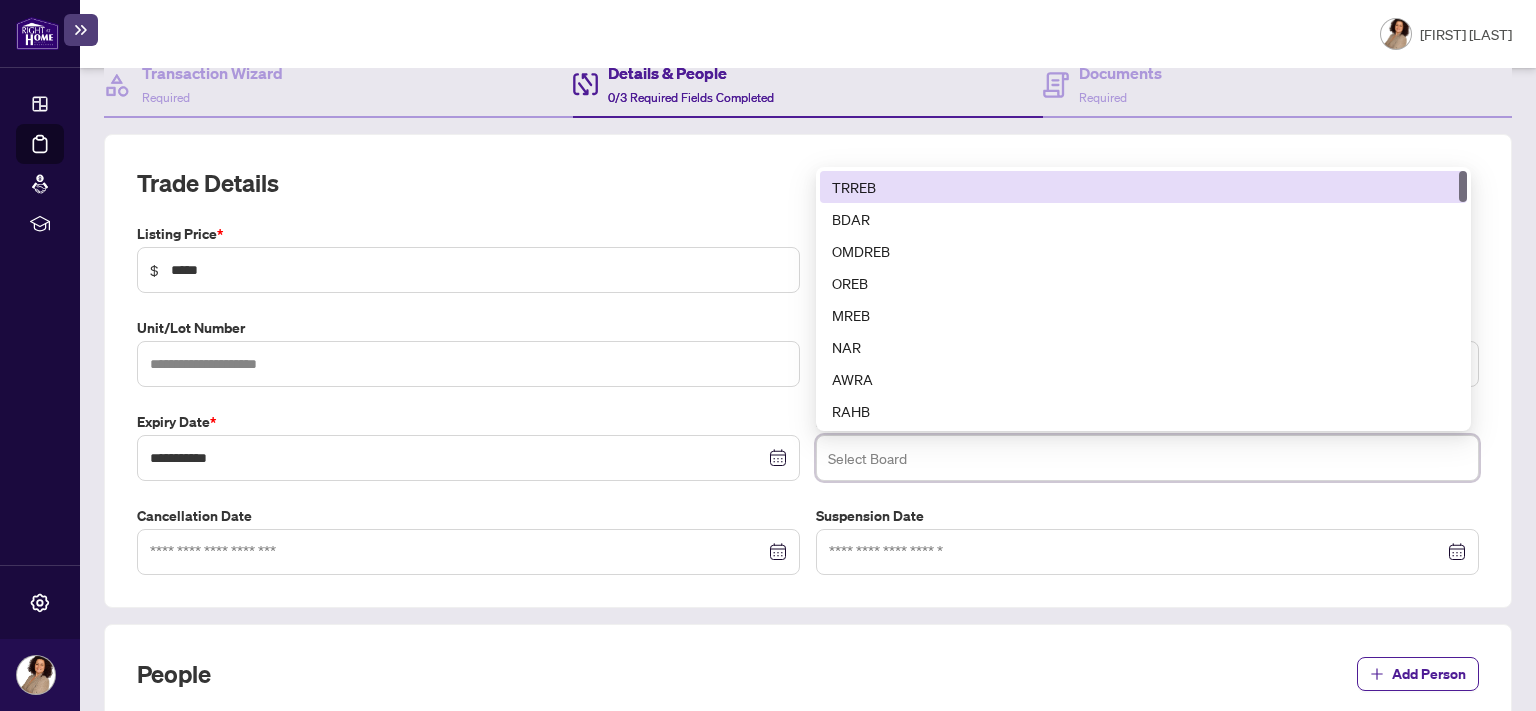 click on "TRREB" at bounding box center (1143, 187) 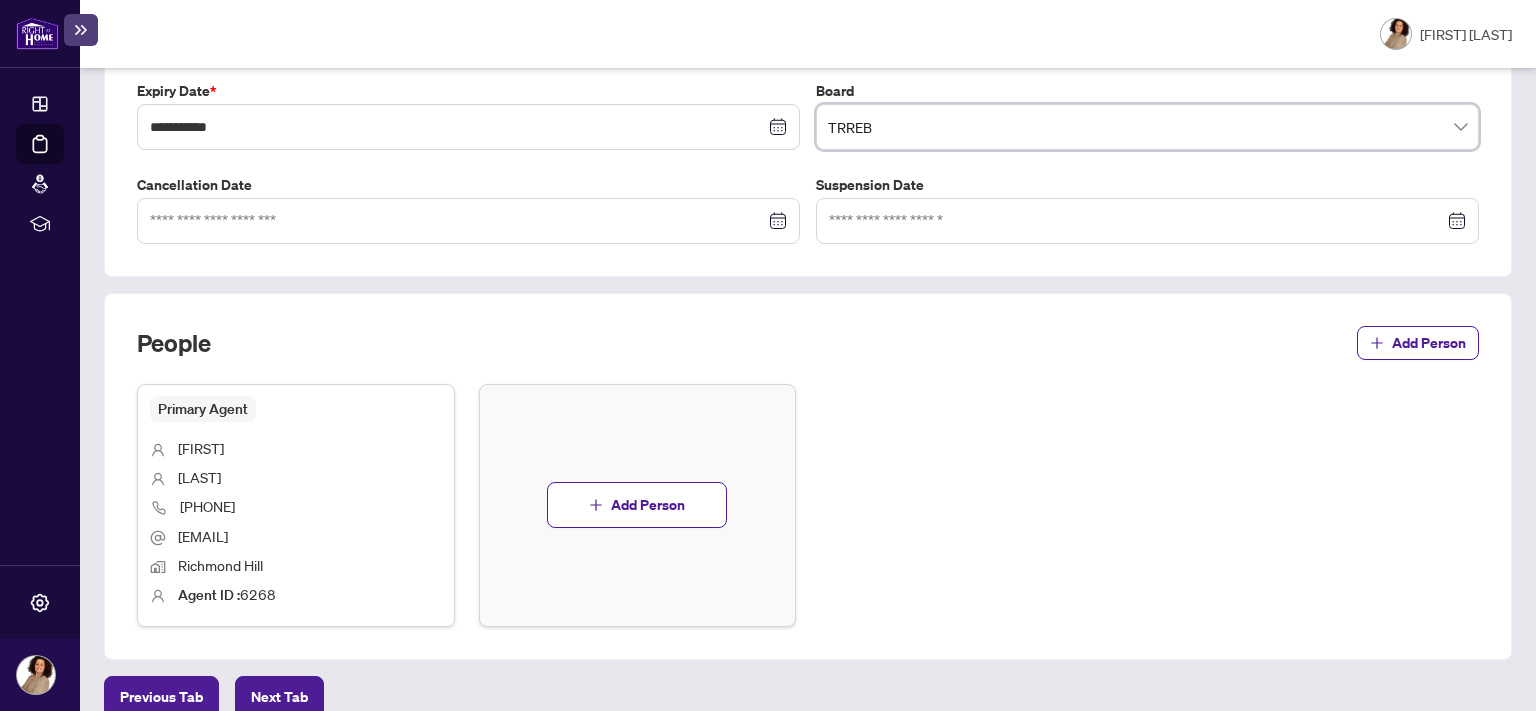 scroll, scrollTop: 579, scrollLeft: 0, axis: vertical 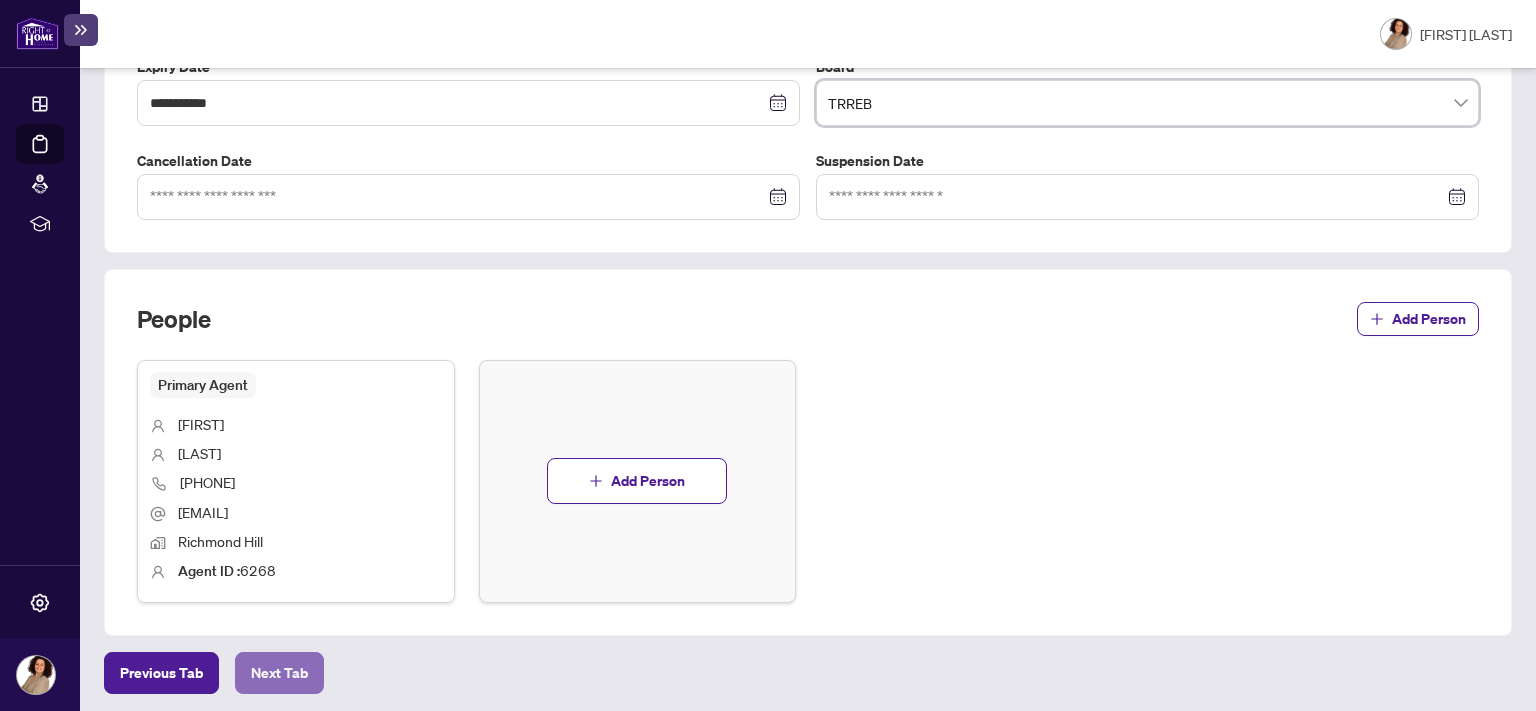 click on "Next Tab" at bounding box center (279, 673) 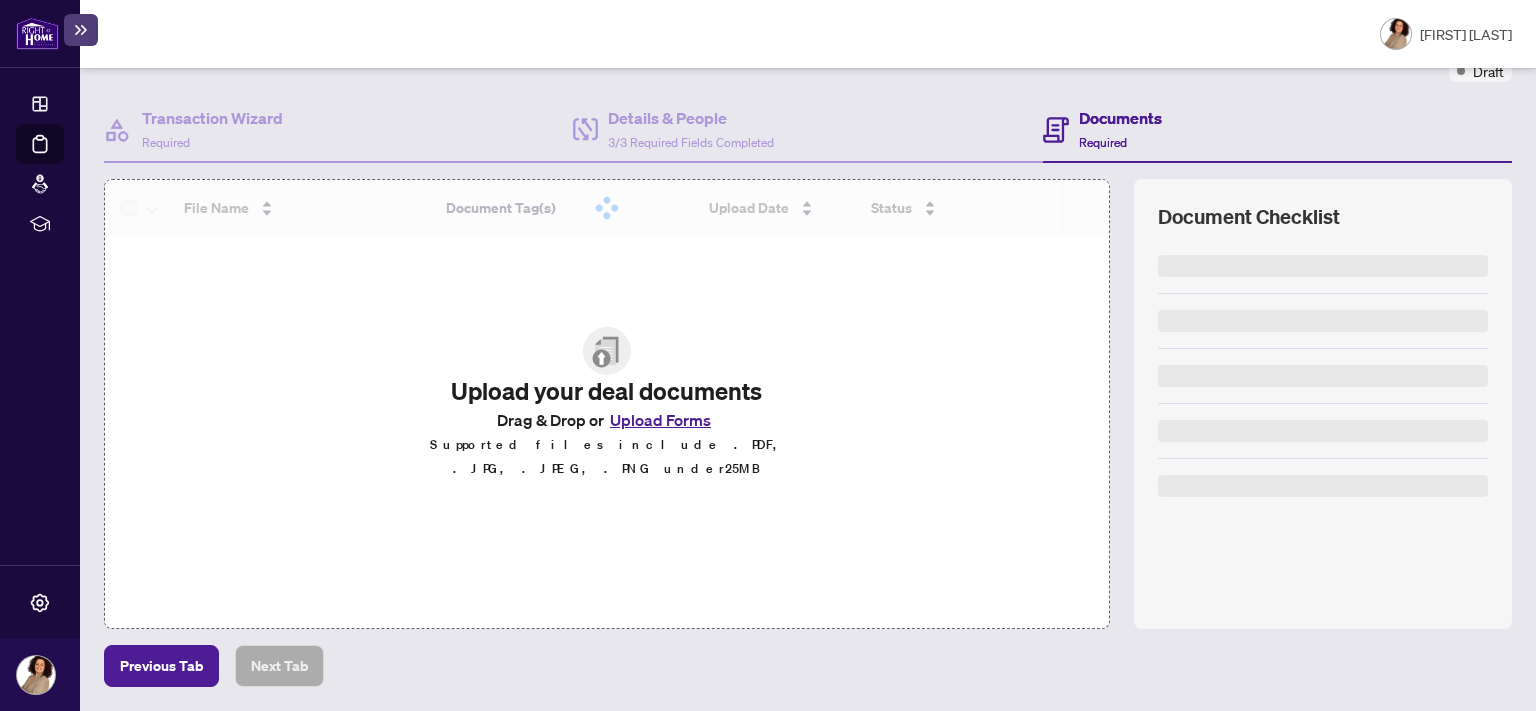scroll, scrollTop: 177, scrollLeft: 0, axis: vertical 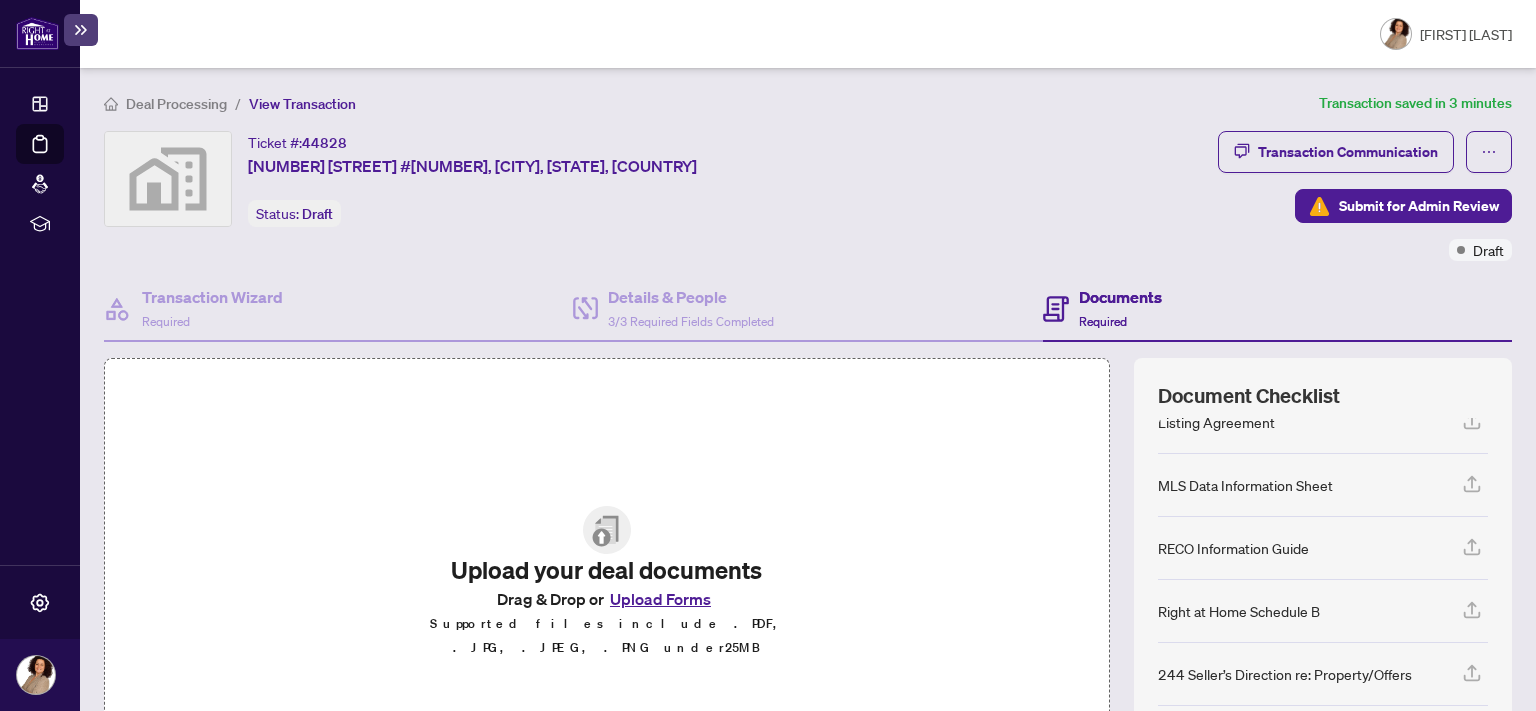 click on "Deal Processing" at bounding box center (176, 104) 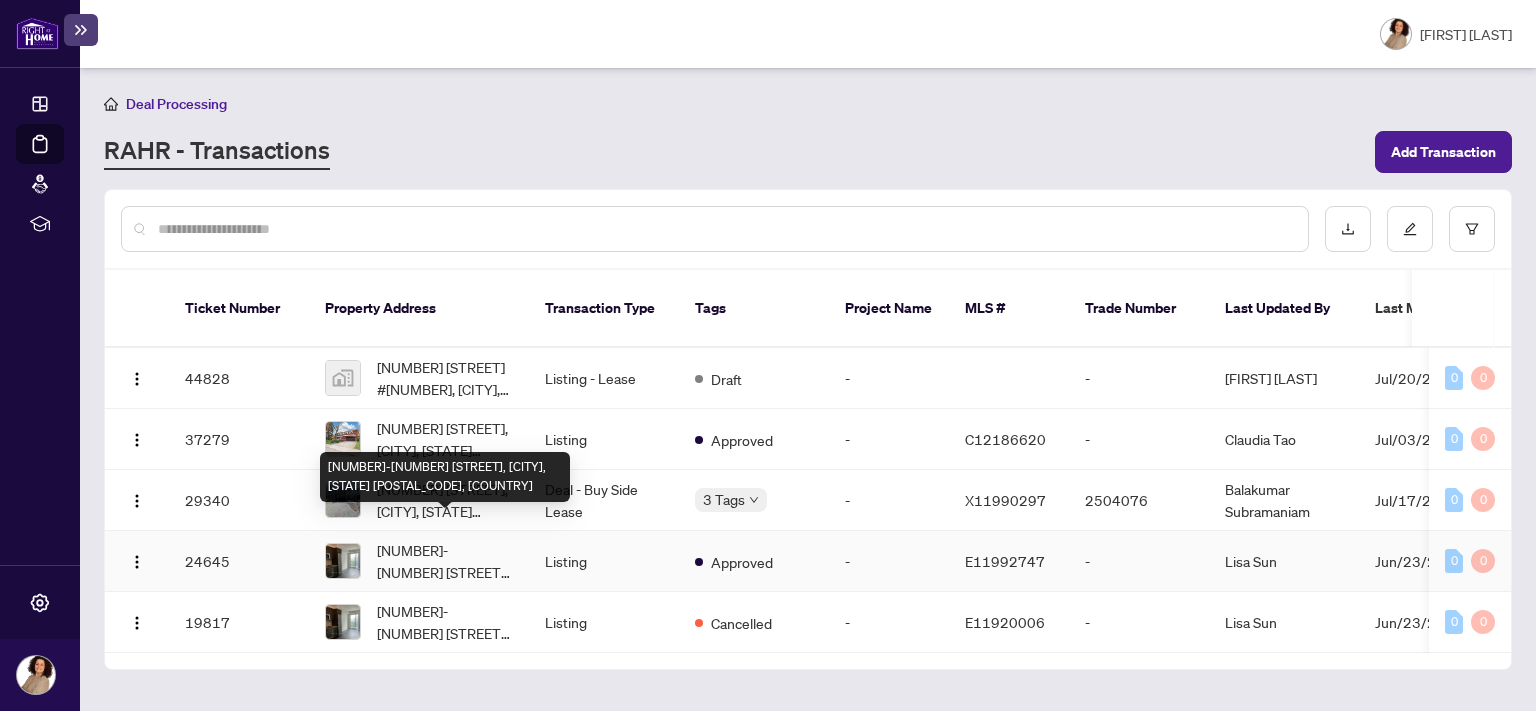 click on "[NUMBER]-[NUMBER] [STREET], [CITY], [STATE] [POSTAL_CODE], [COUNTRY]" at bounding box center (445, 561) 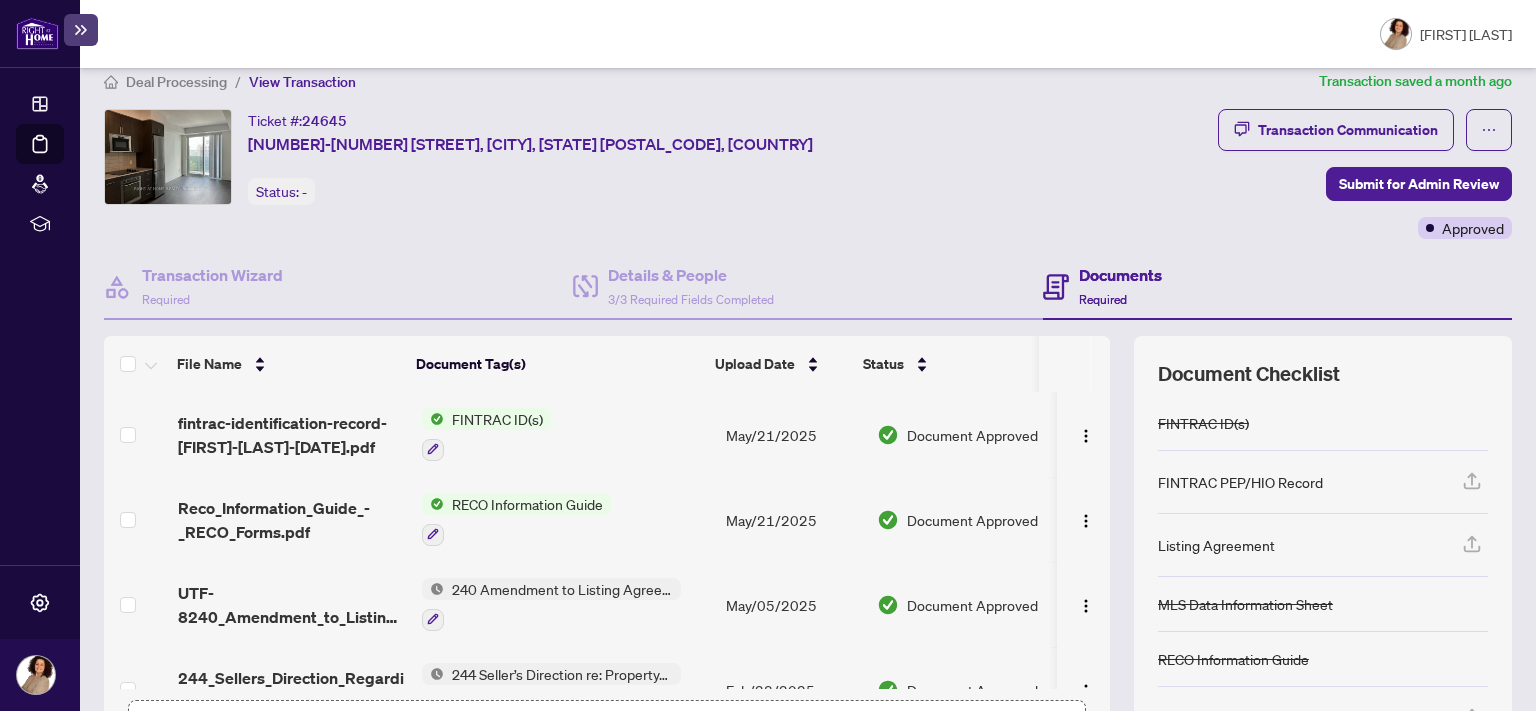 scroll, scrollTop: 0, scrollLeft: 0, axis: both 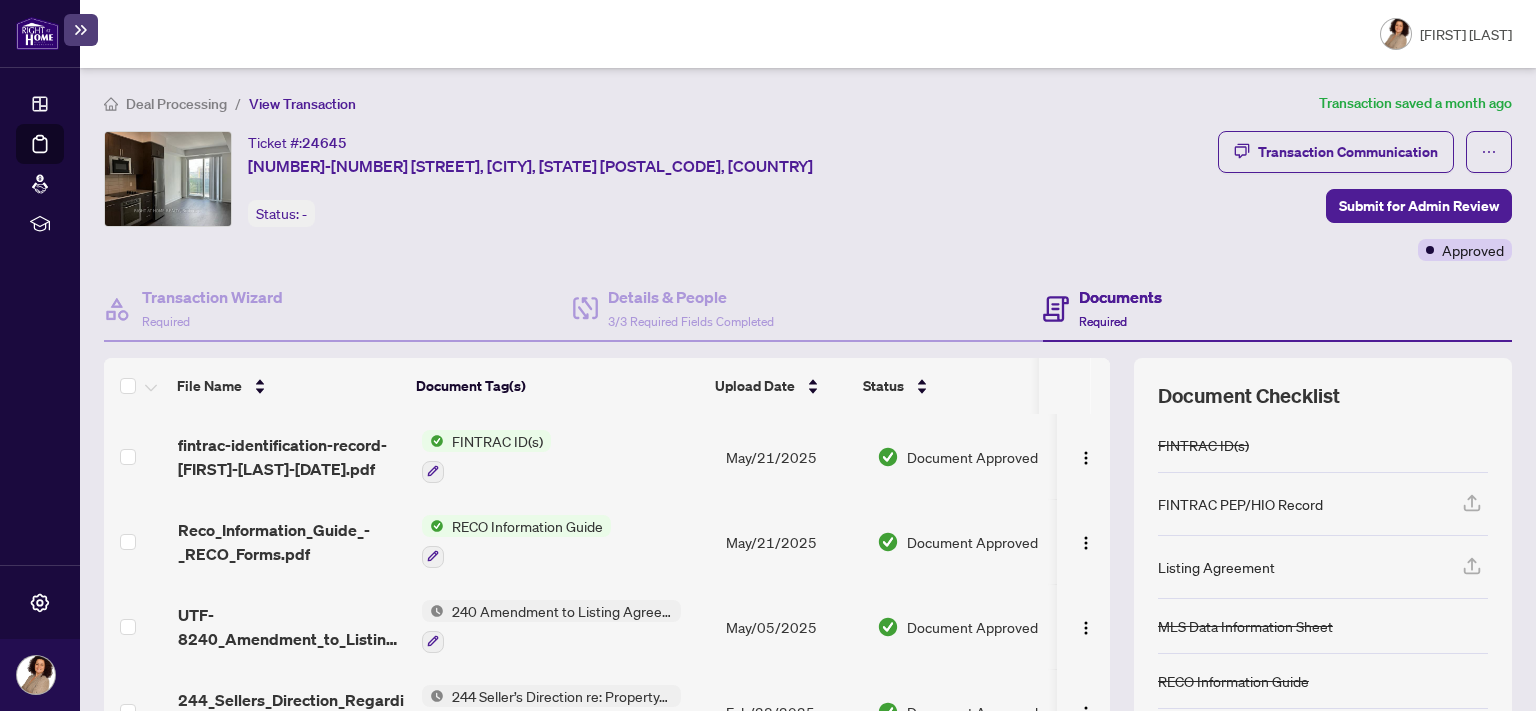 click on "Deal Processing" at bounding box center [176, 104] 